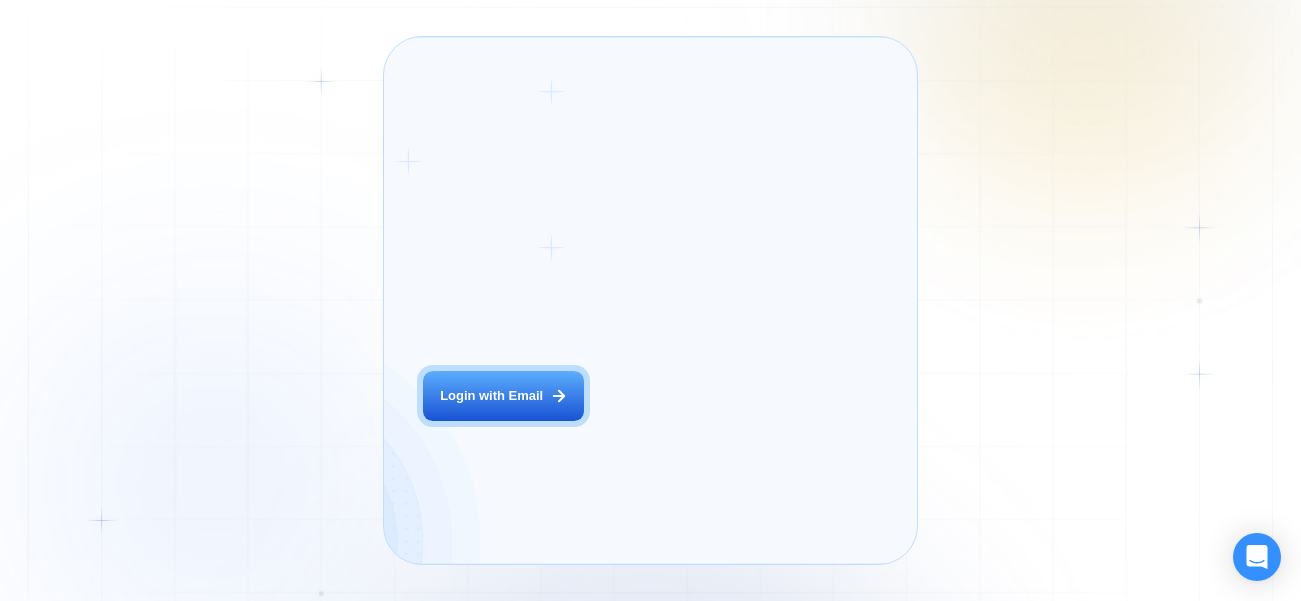 scroll, scrollTop: 0, scrollLeft: 0, axis: both 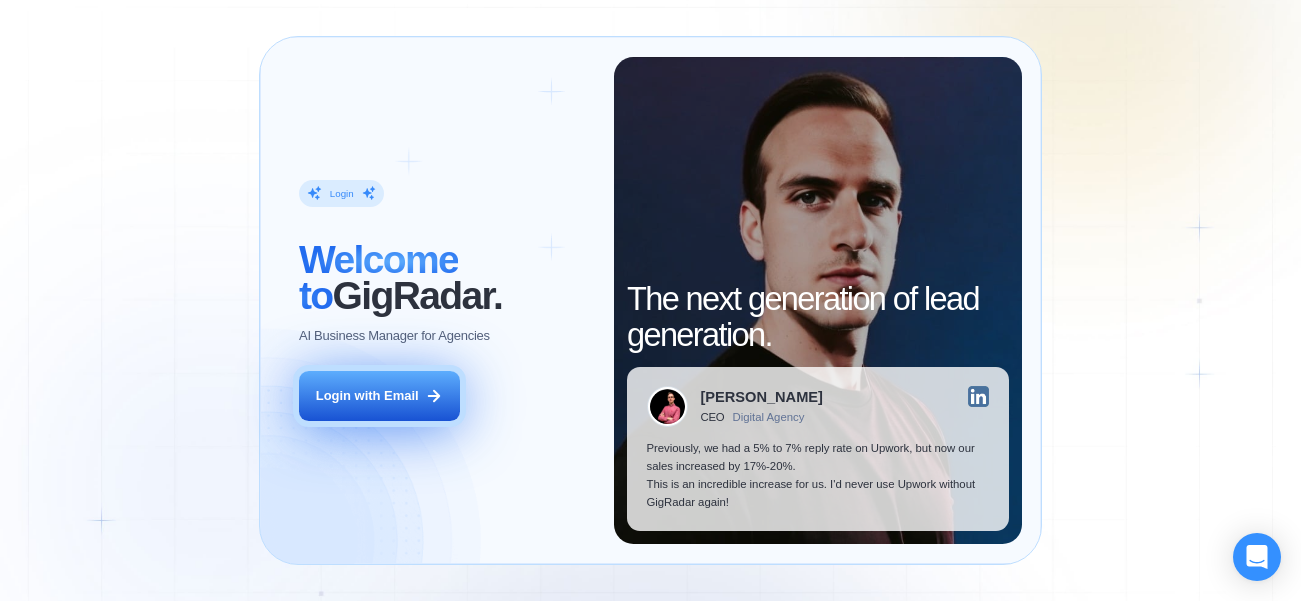 click on "Login with Email" at bounding box center (367, 396) 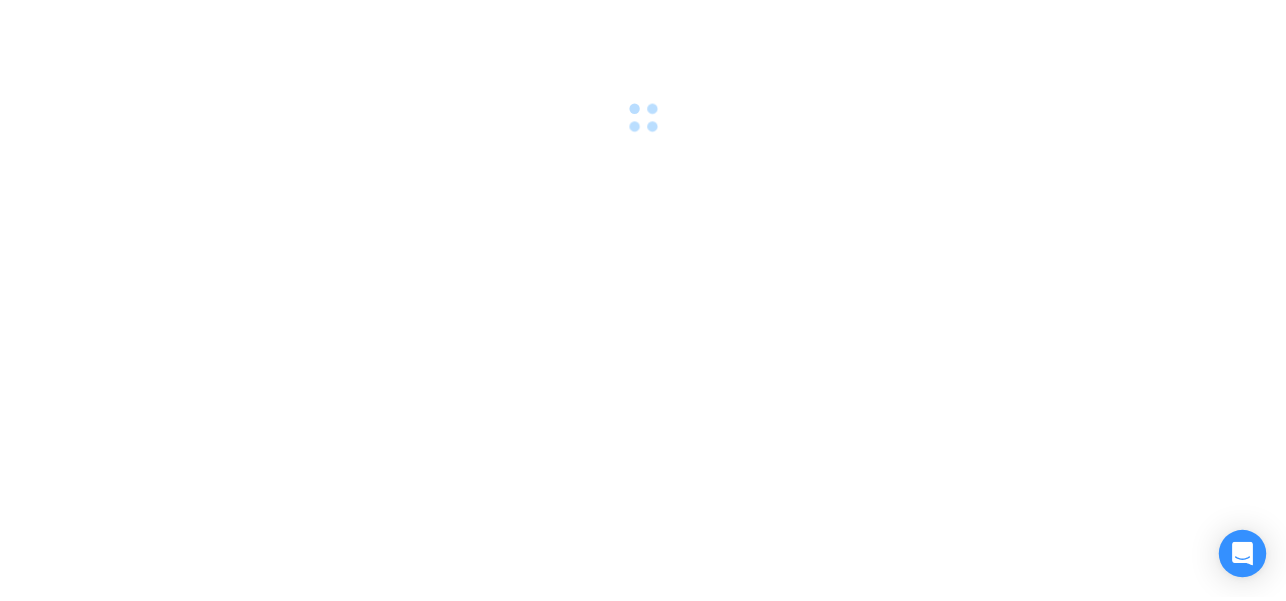 scroll, scrollTop: 0, scrollLeft: 0, axis: both 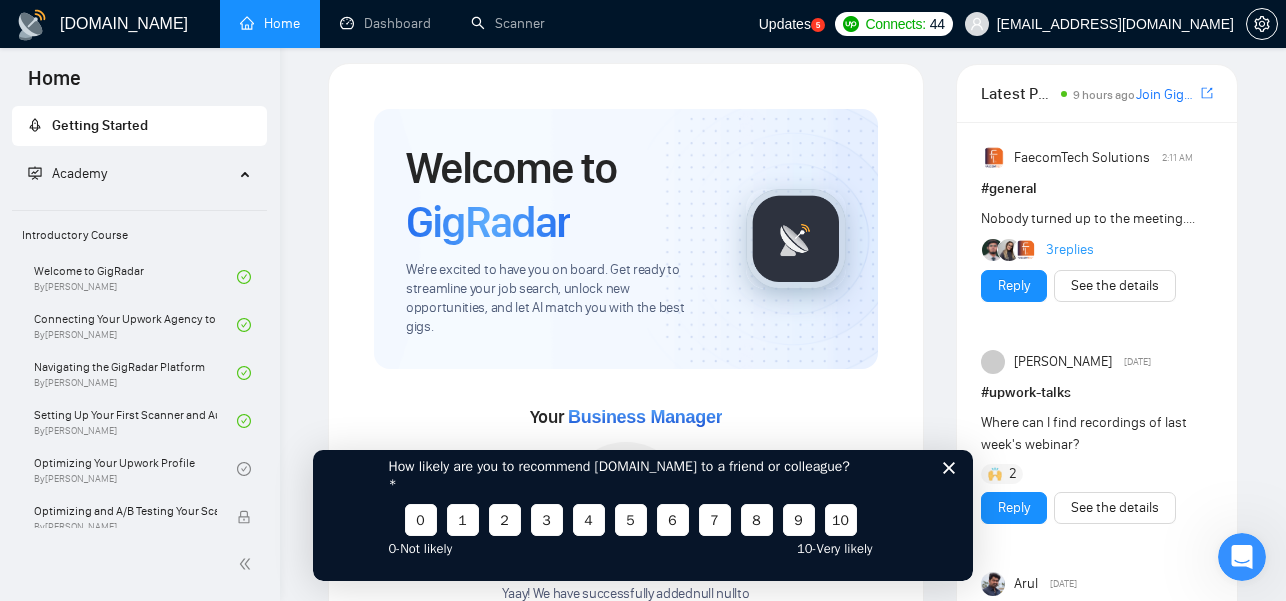 click 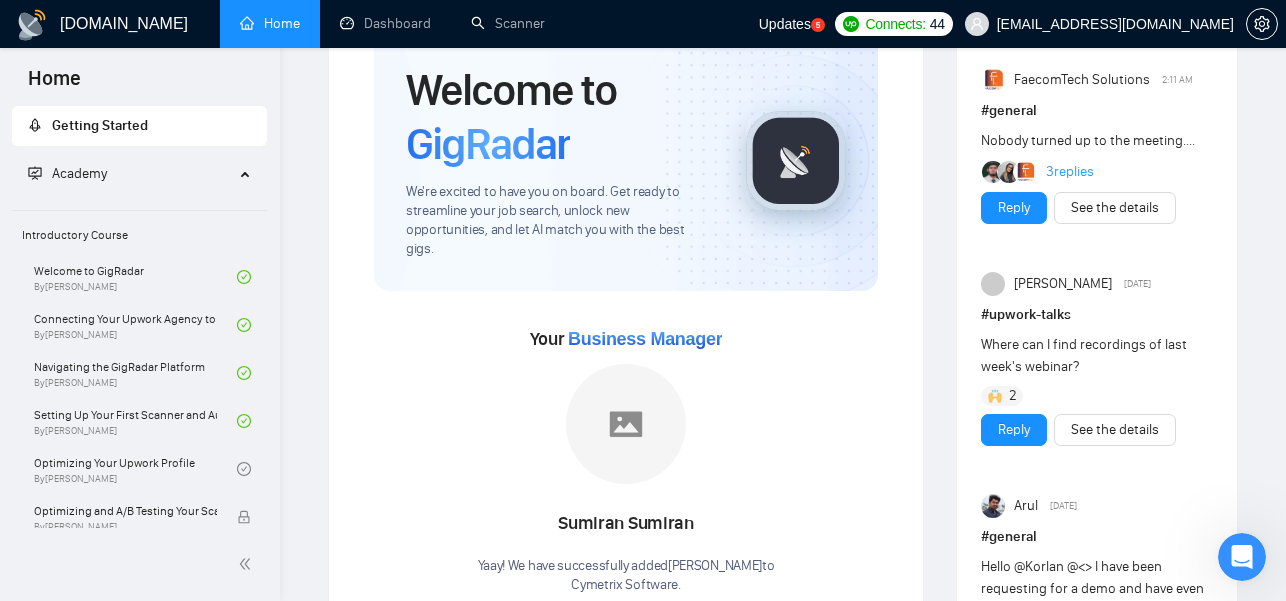 scroll, scrollTop: 0, scrollLeft: 0, axis: both 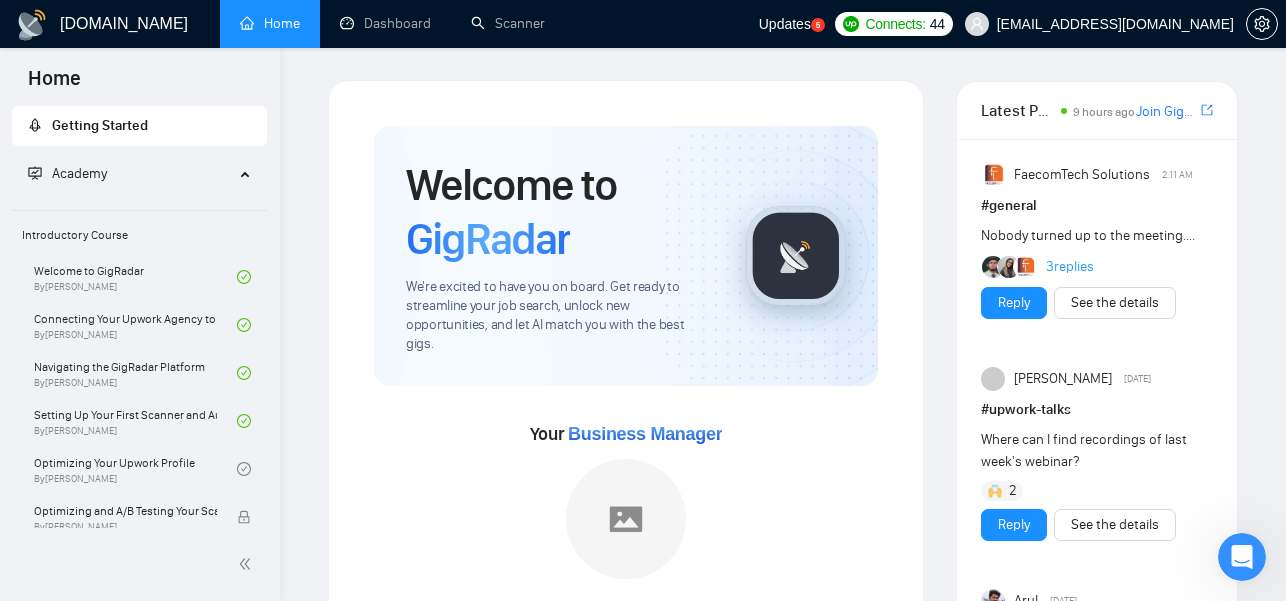 click on "Your   Business Manager Sumiran   Sumiran Yaay! We have successfully added  Sumiran Sumiran  to   Cymetrix Software ." at bounding box center [626, 554] 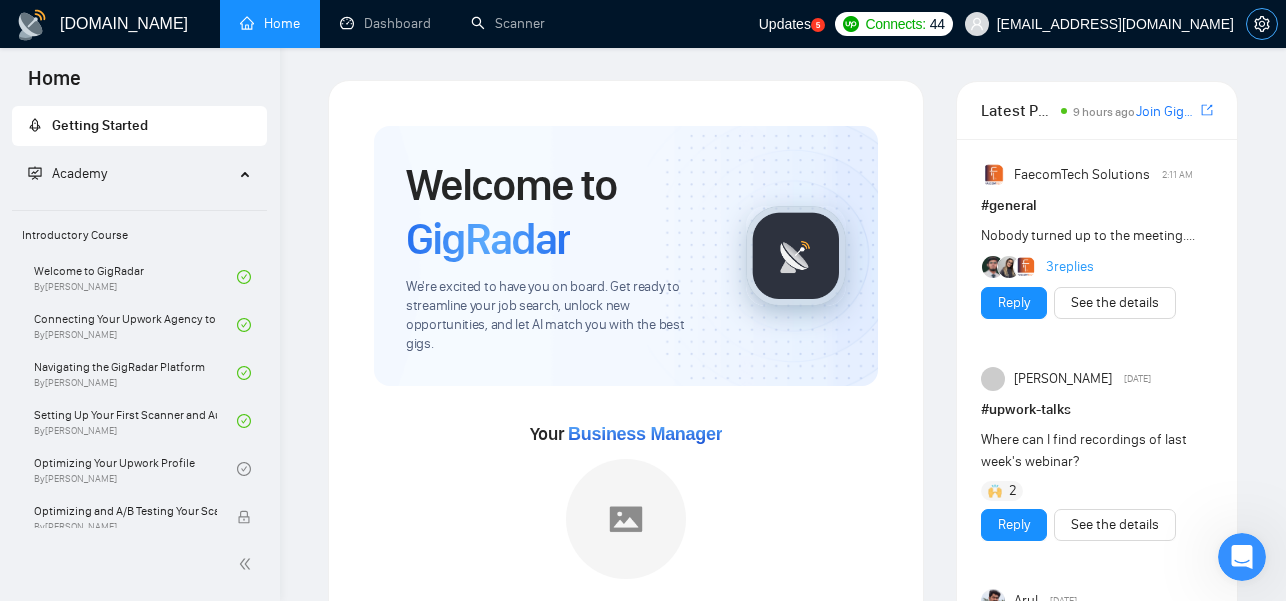 click at bounding box center (1262, 24) 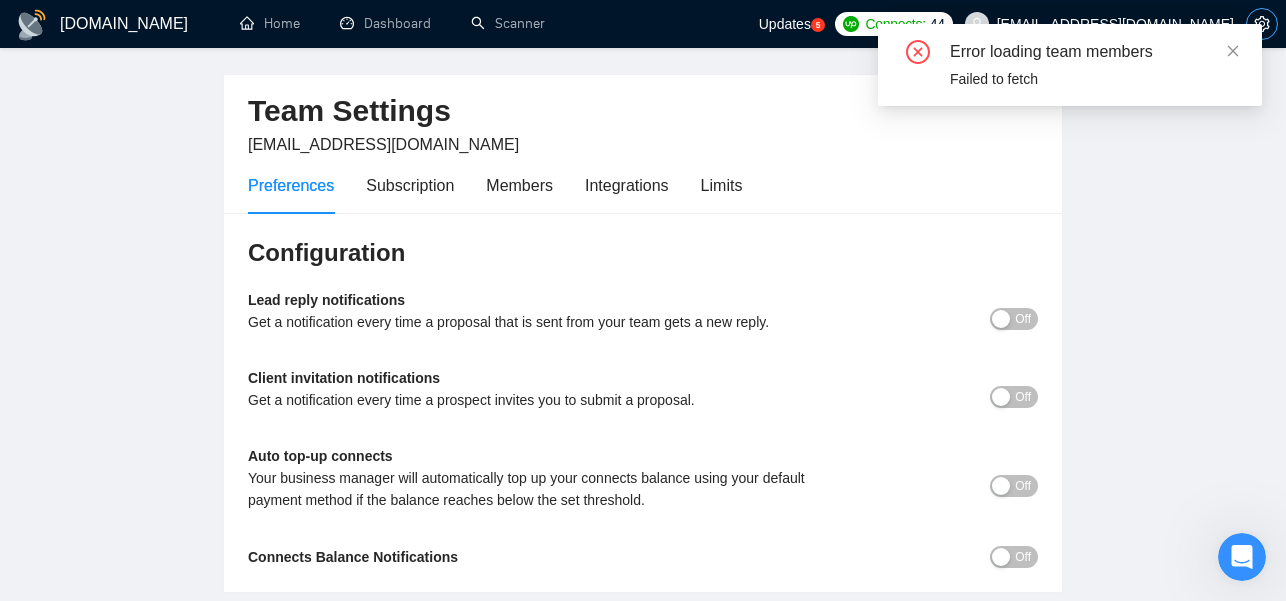 scroll, scrollTop: 64, scrollLeft: 0, axis: vertical 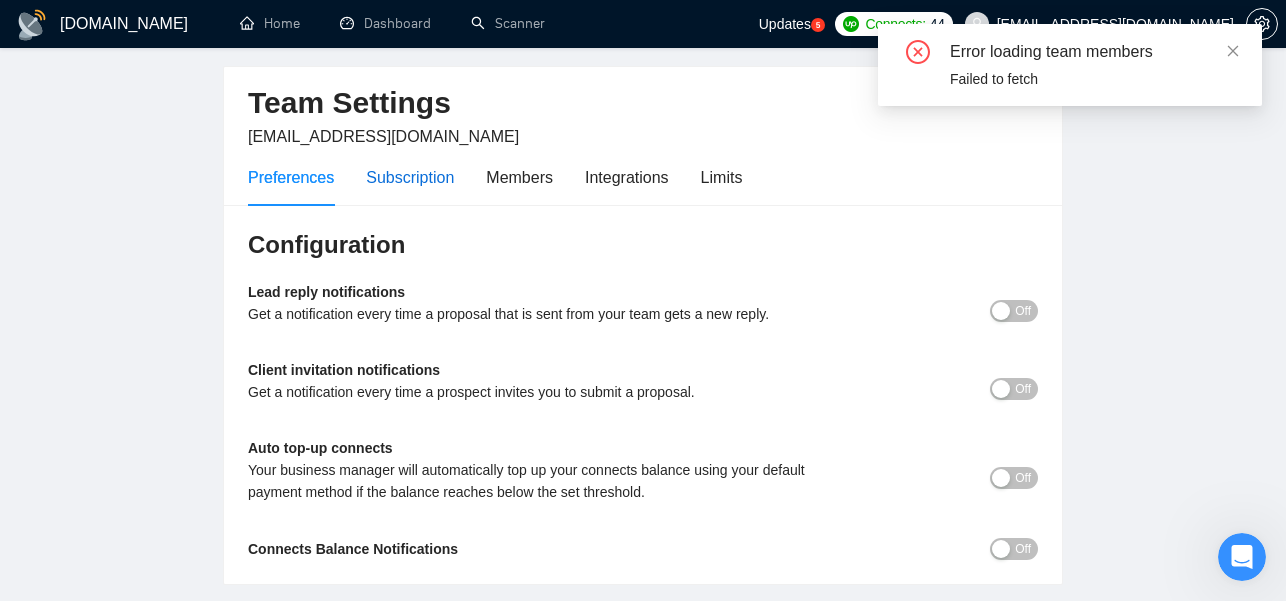 click on "Subscription" at bounding box center [410, 177] 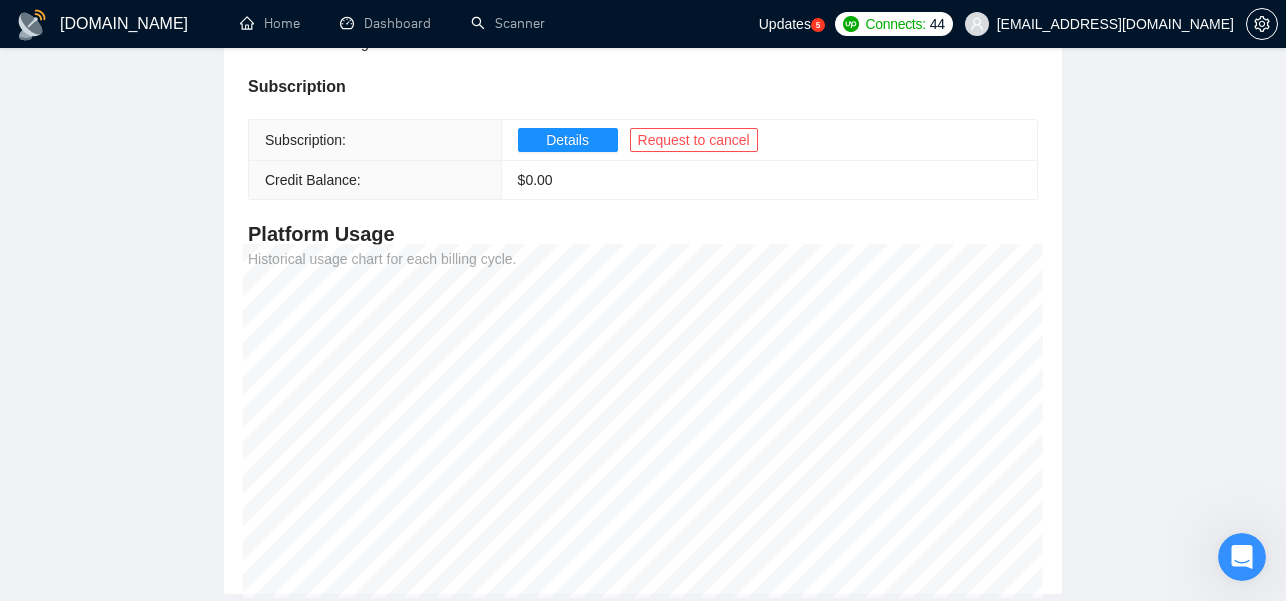 scroll, scrollTop: 0, scrollLeft: 0, axis: both 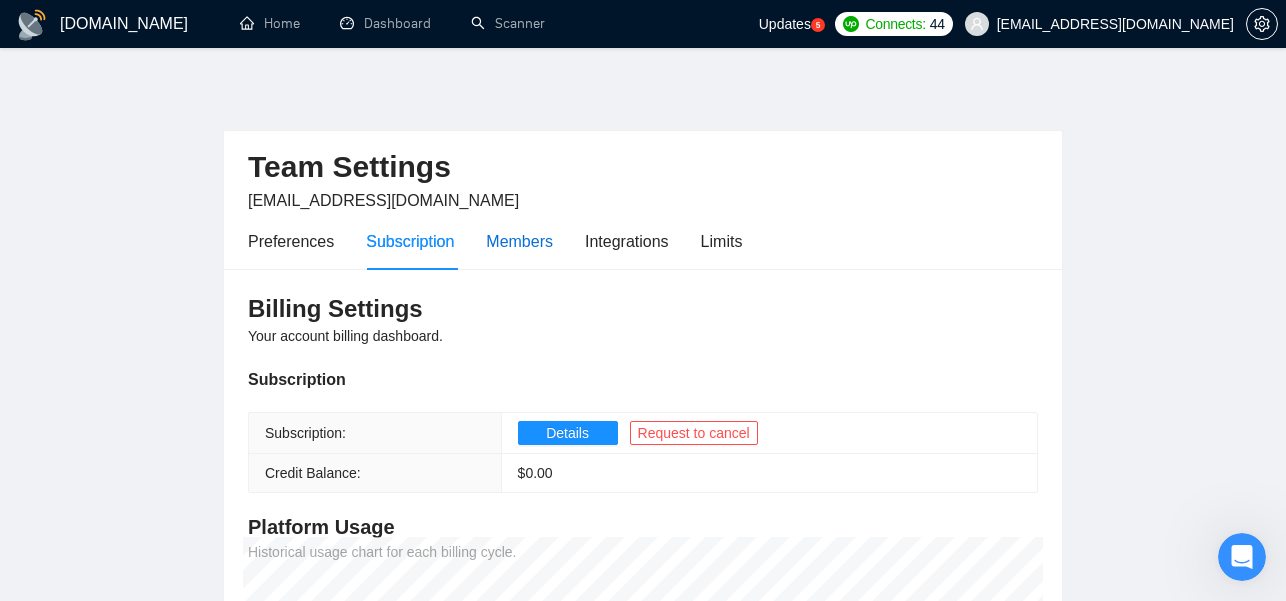 click on "Members" at bounding box center [519, 241] 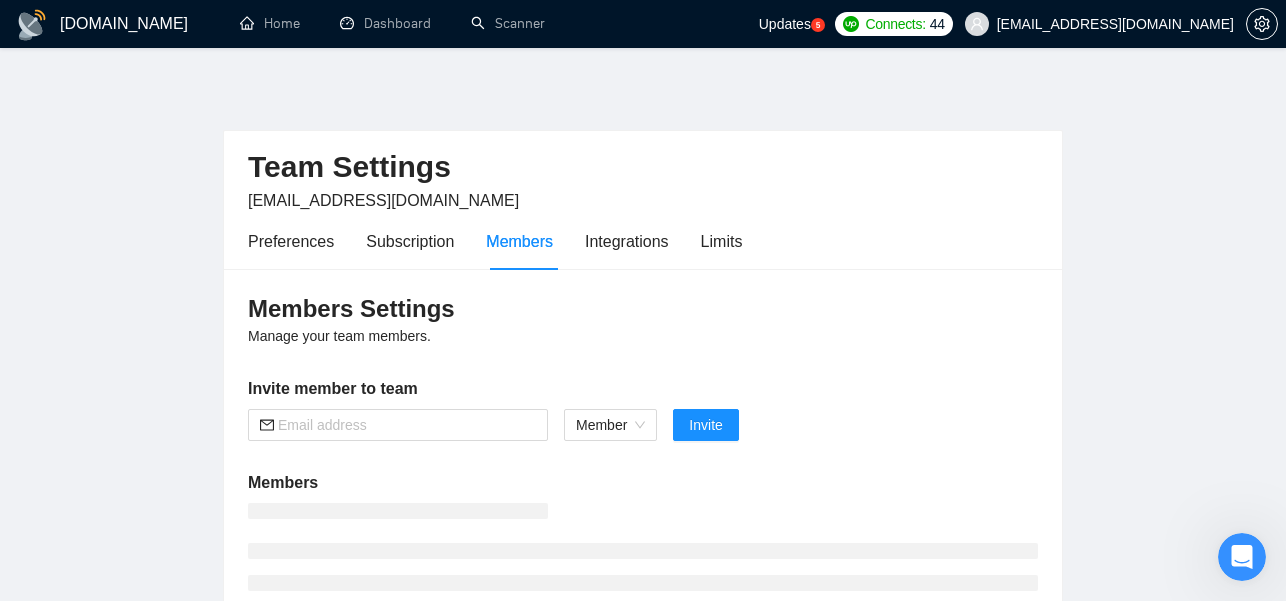 scroll, scrollTop: 145, scrollLeft: 0, axis: vertical 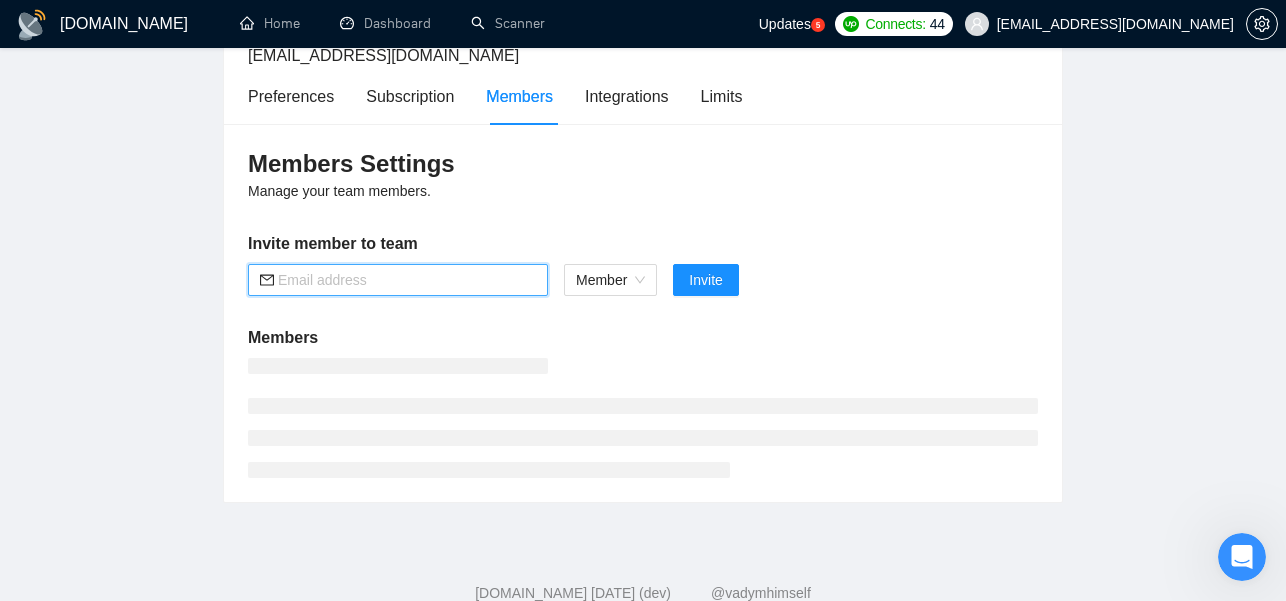 click at bounding box center (407, 280) 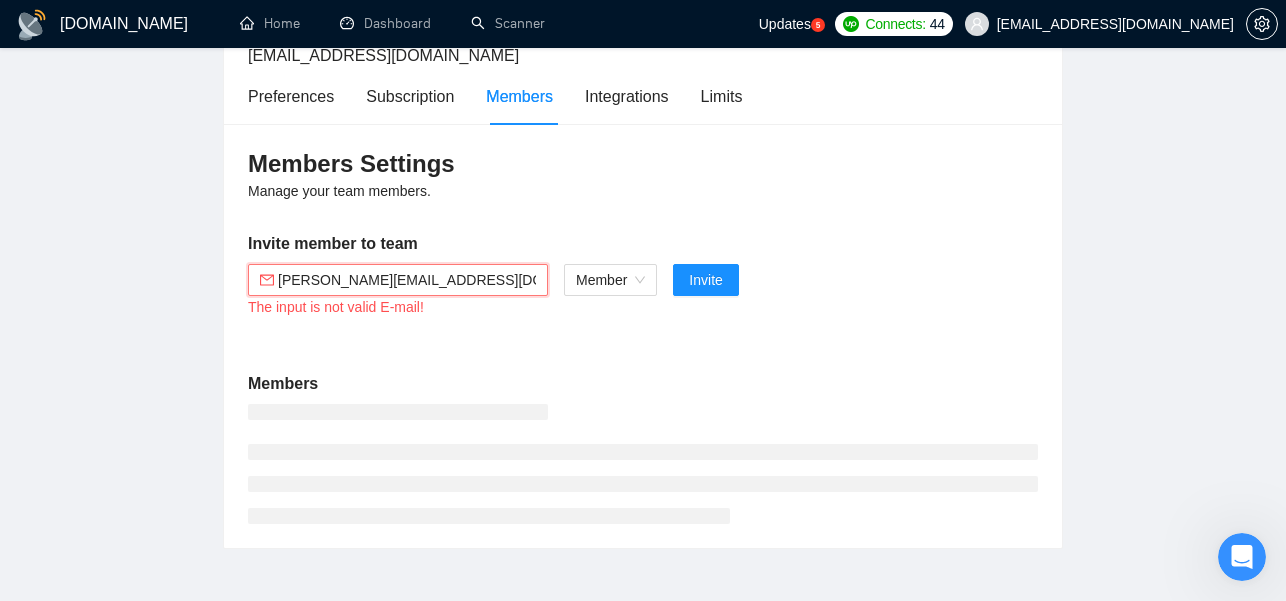 type on "priti.p@cymetrixsoft.com" 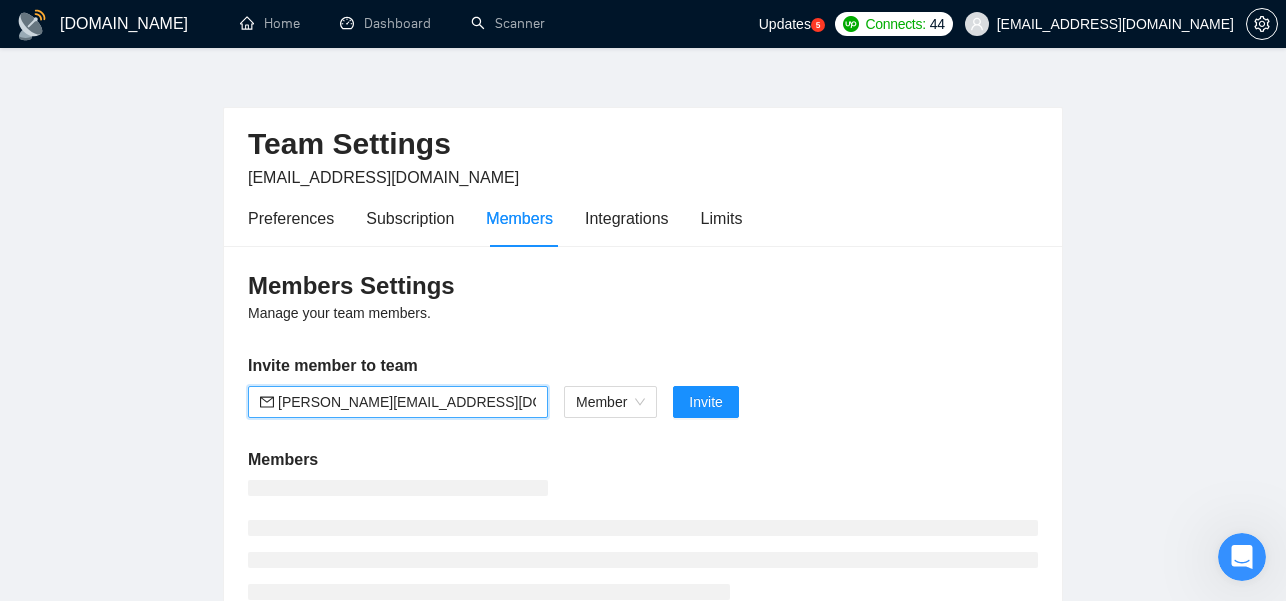 scroll, scrollTop: 8, scrollLeft: 0, axis: vertical 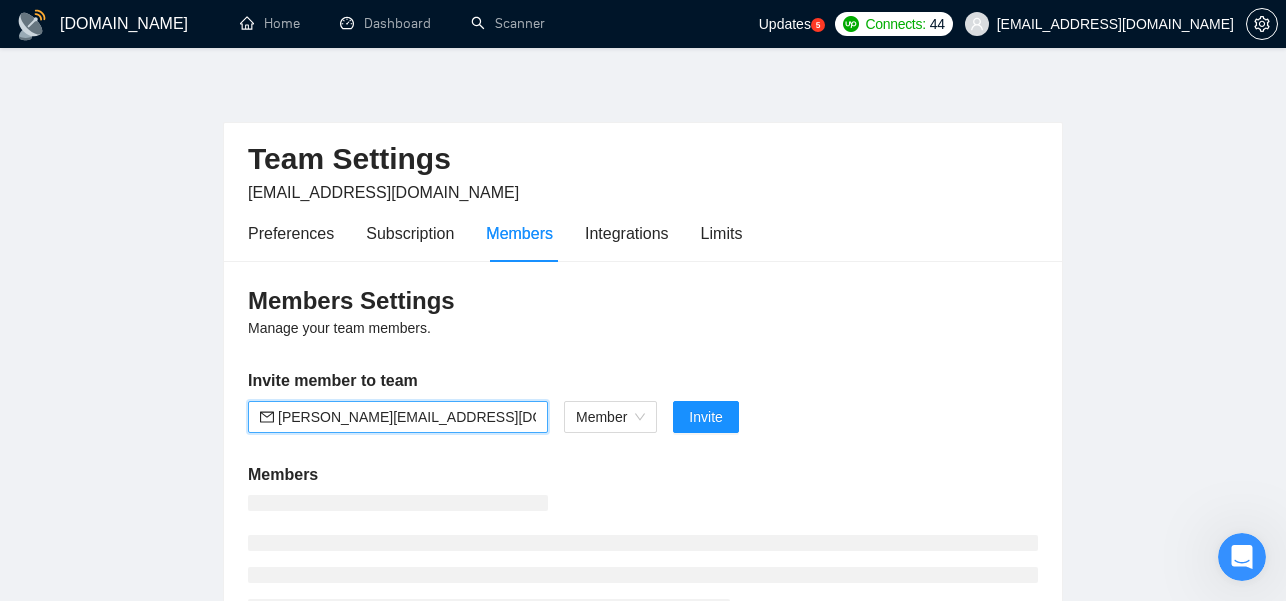 click on "priti.p@cymetrixsoft.com" at bounding box center [407, 417] 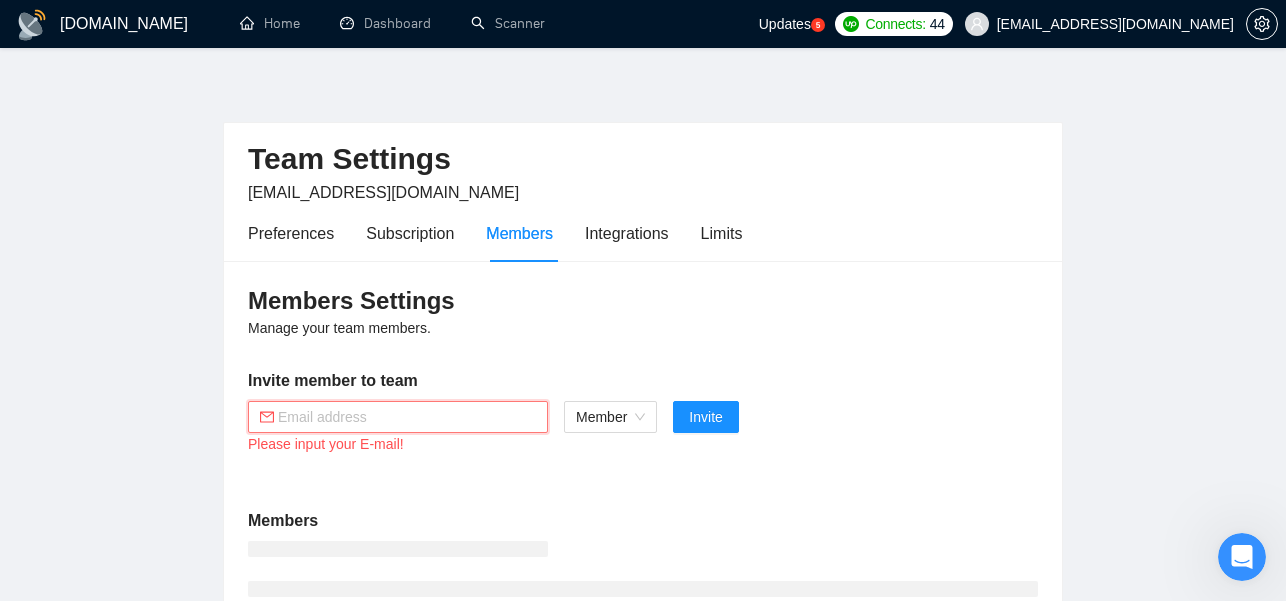 click on "Members Settings" at bounding box center [643, 301] 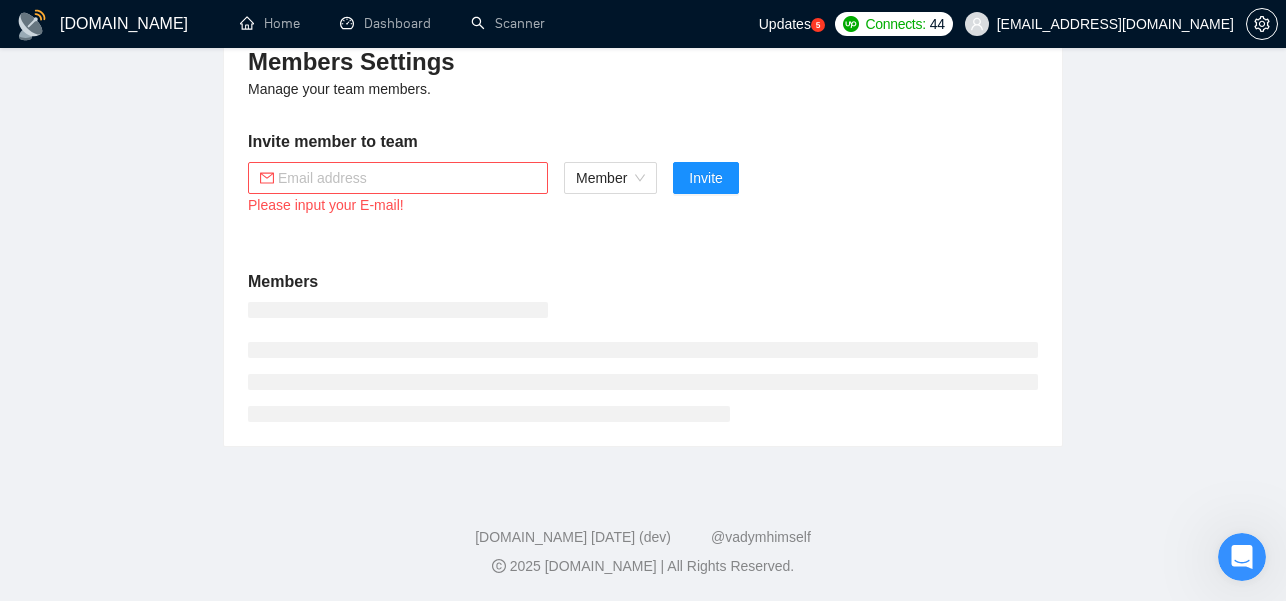scroll, scrollTop: 0, scrollLeft: 0, axis: both 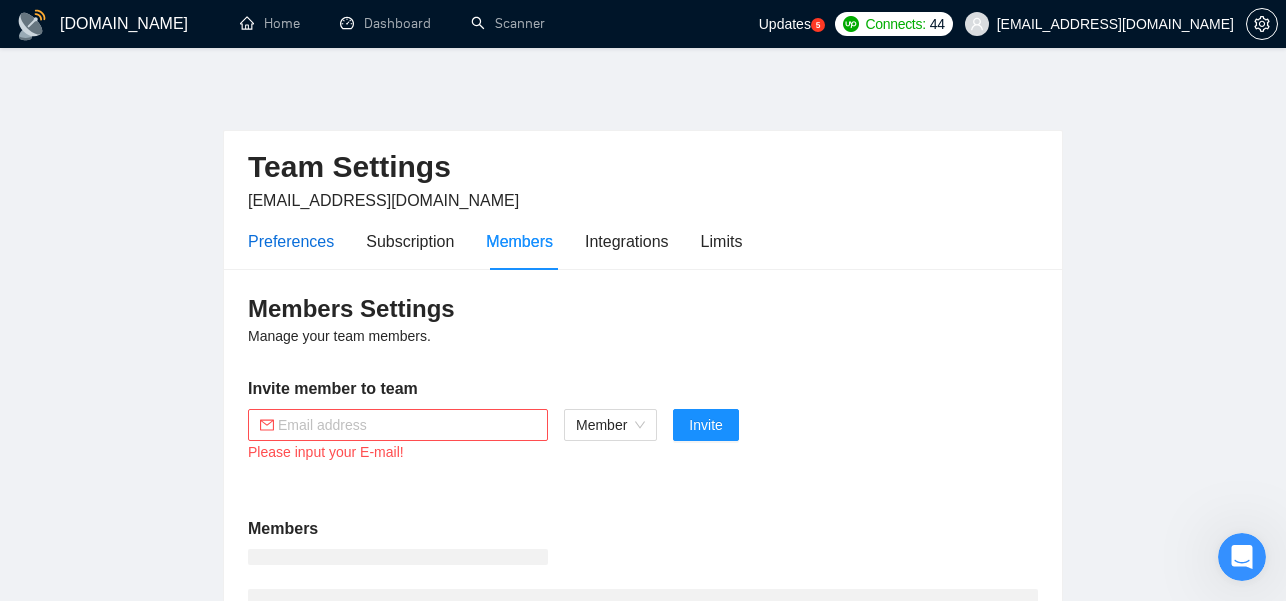 click on "Preferences" at bounding box center [291, 241] 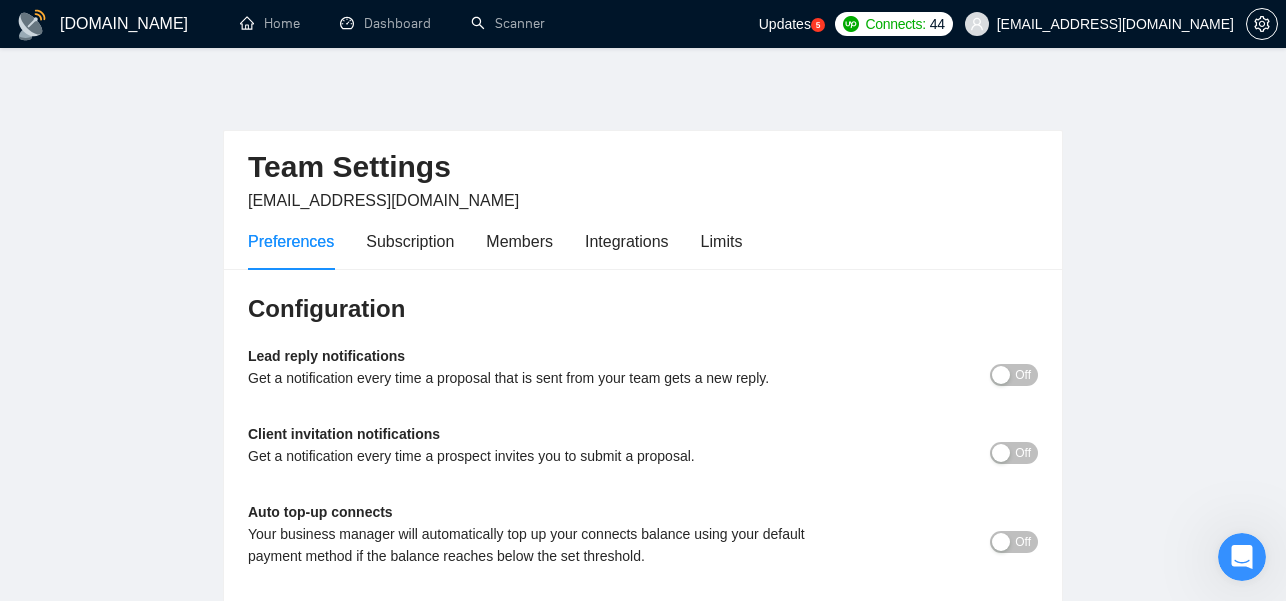 click on "Off" at bounding box center [1023, 453] 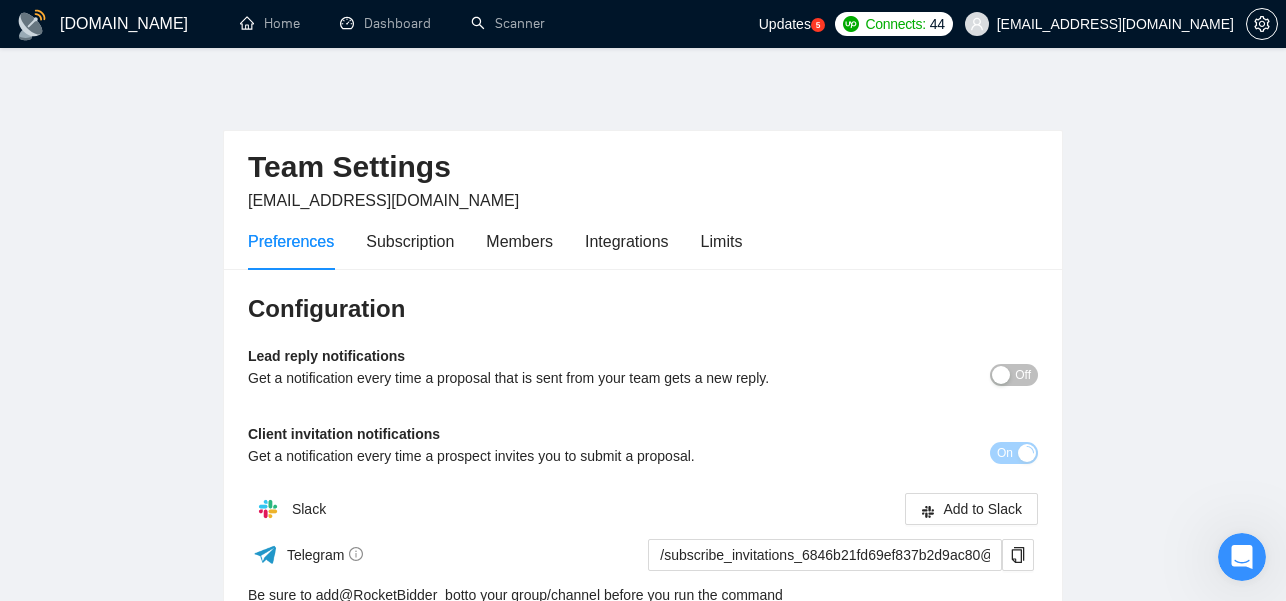 scroll, scrollTop: 129, scrollLeft: 0, axis: vertical 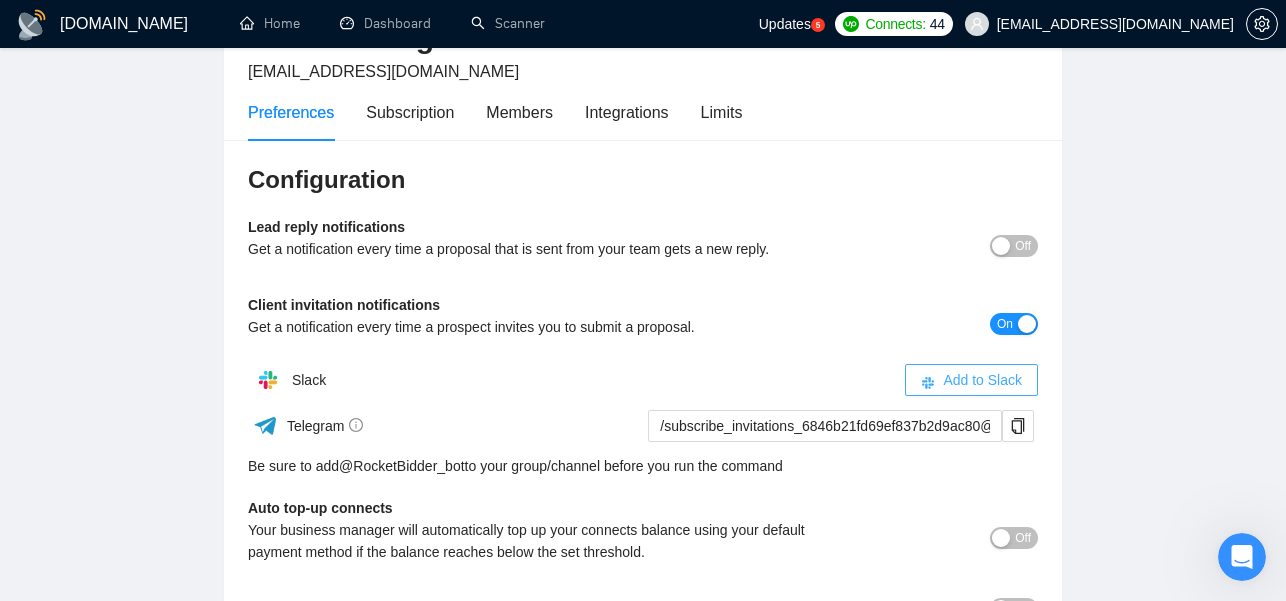 click on "Add to Slack" at bounding box center (982, 380) 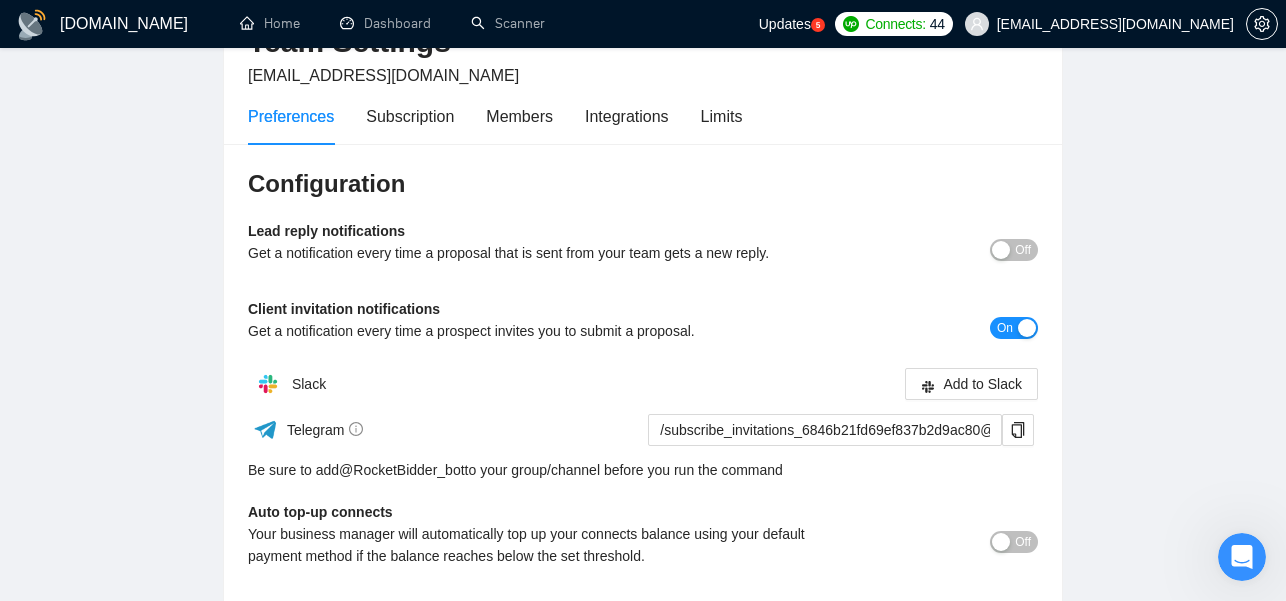 scroll, scrollTop: 125, scrollLeft: 0, axis: vertical 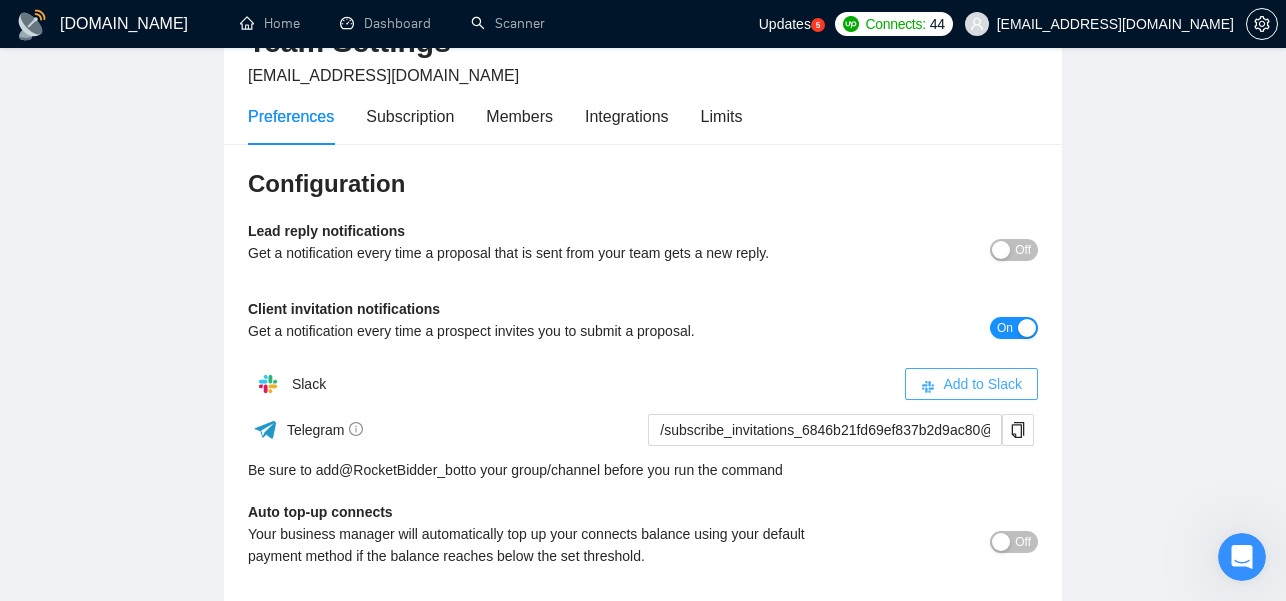 click on "Add to Slack" at bounding box center (982, 384) 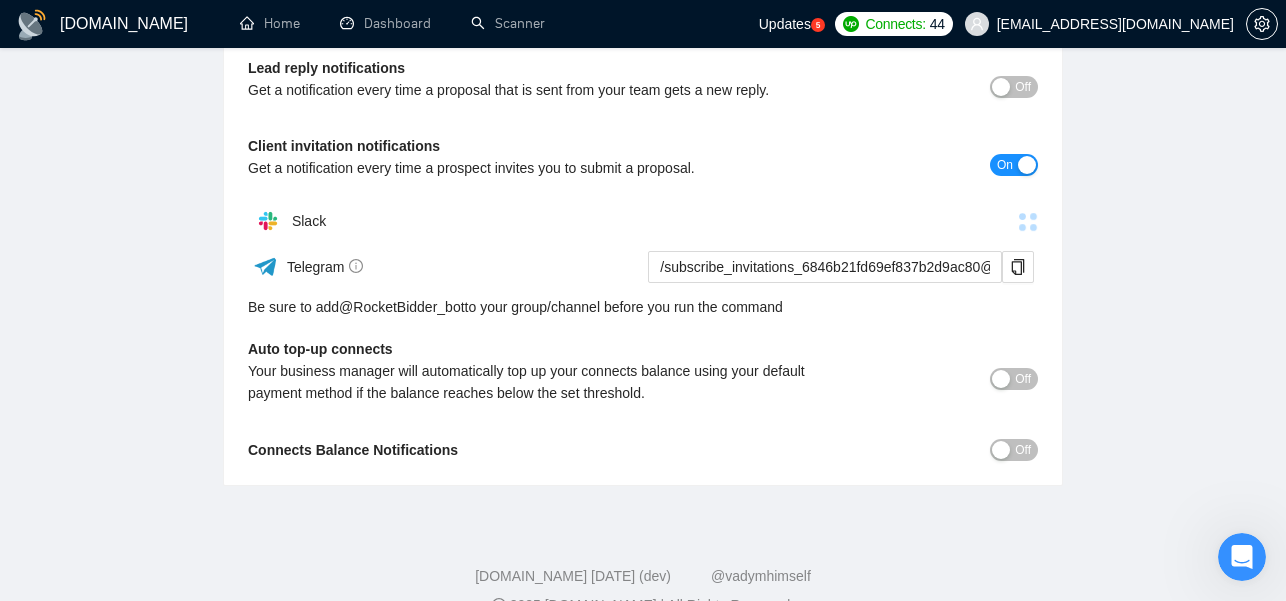 scroll, scrollTop: 284, scrollLeft: 0, axis: vertical 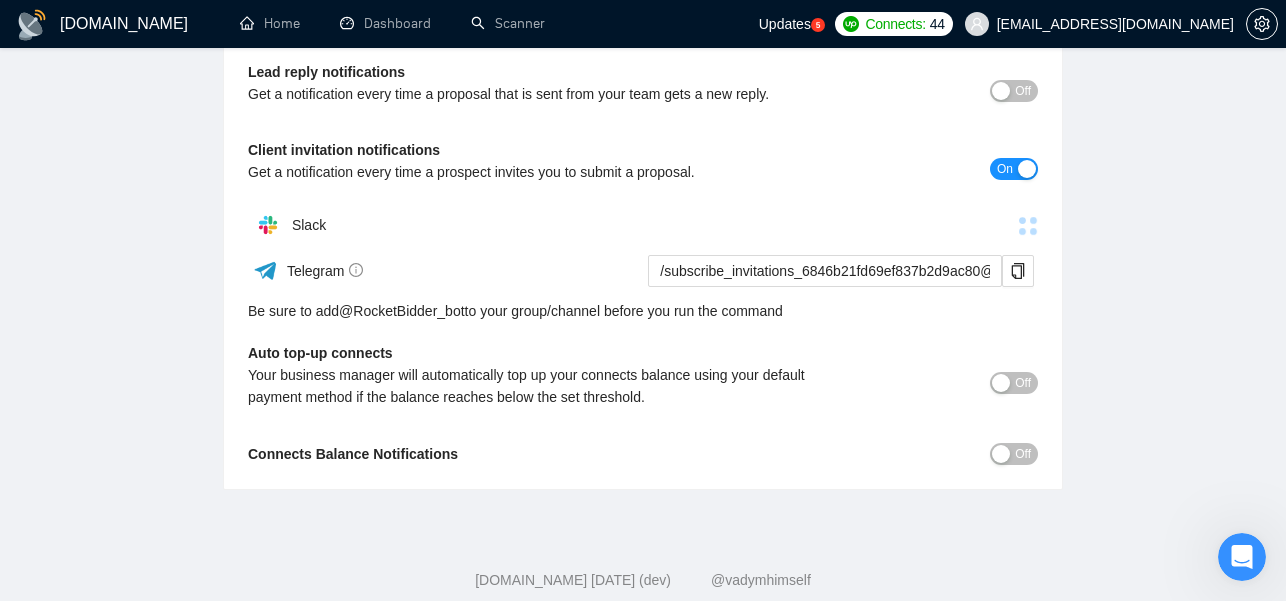 click on "Off" at bounding box center (1023, 454) 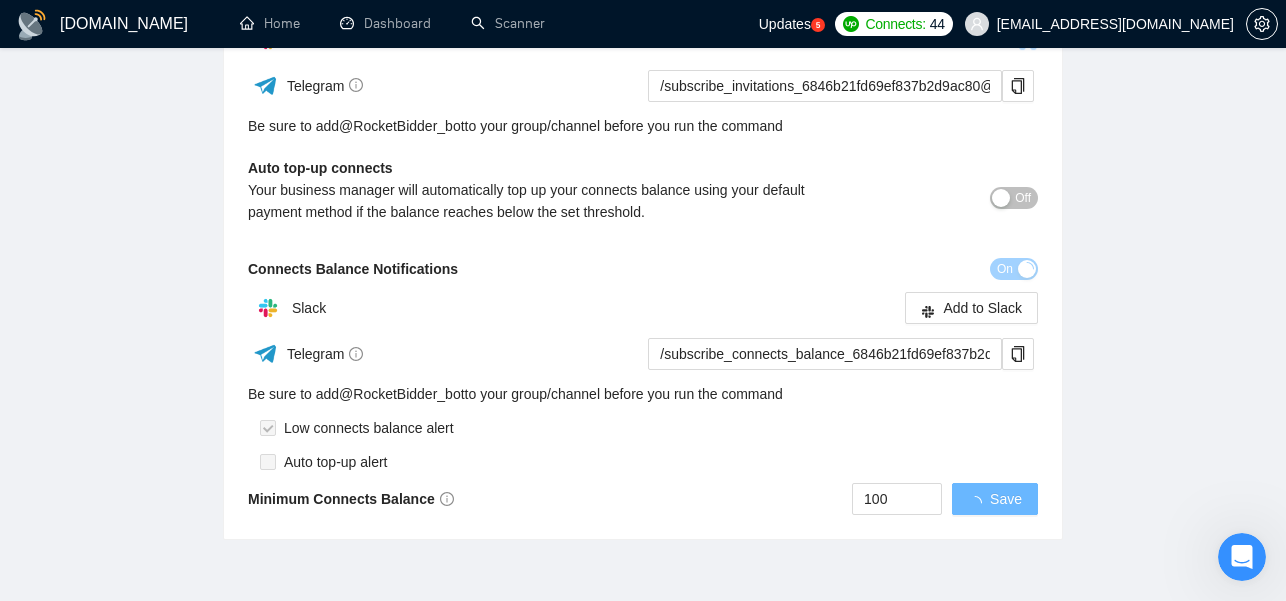 scroll, scrollTop: 502, scrollLeft: 0, axis: vertical 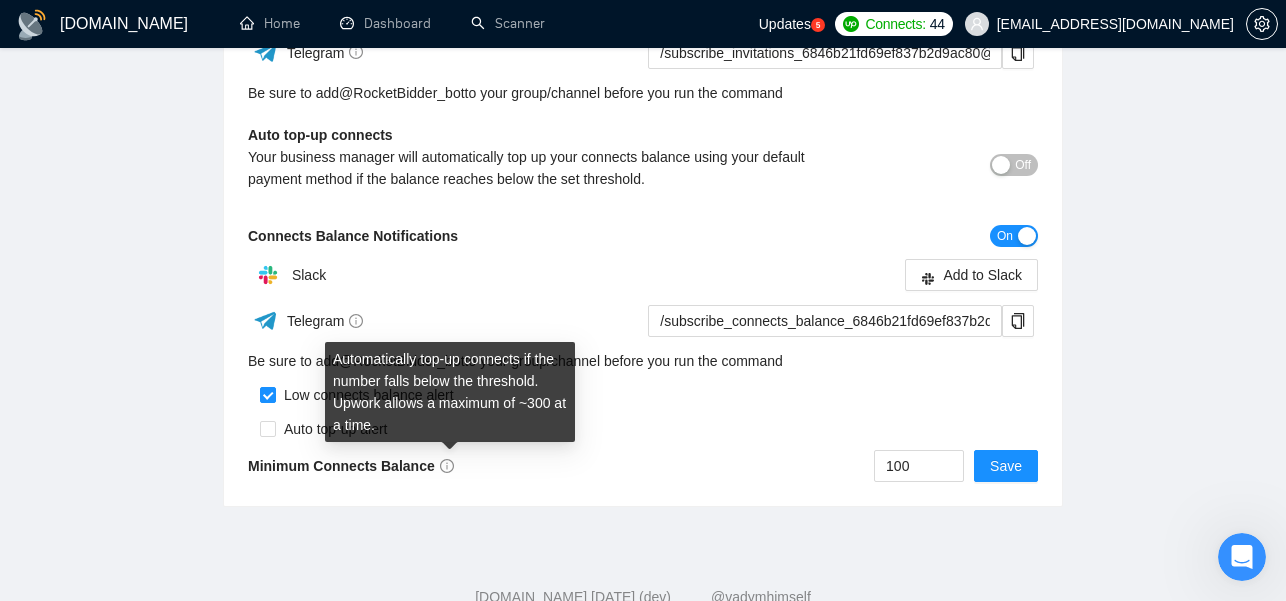 click 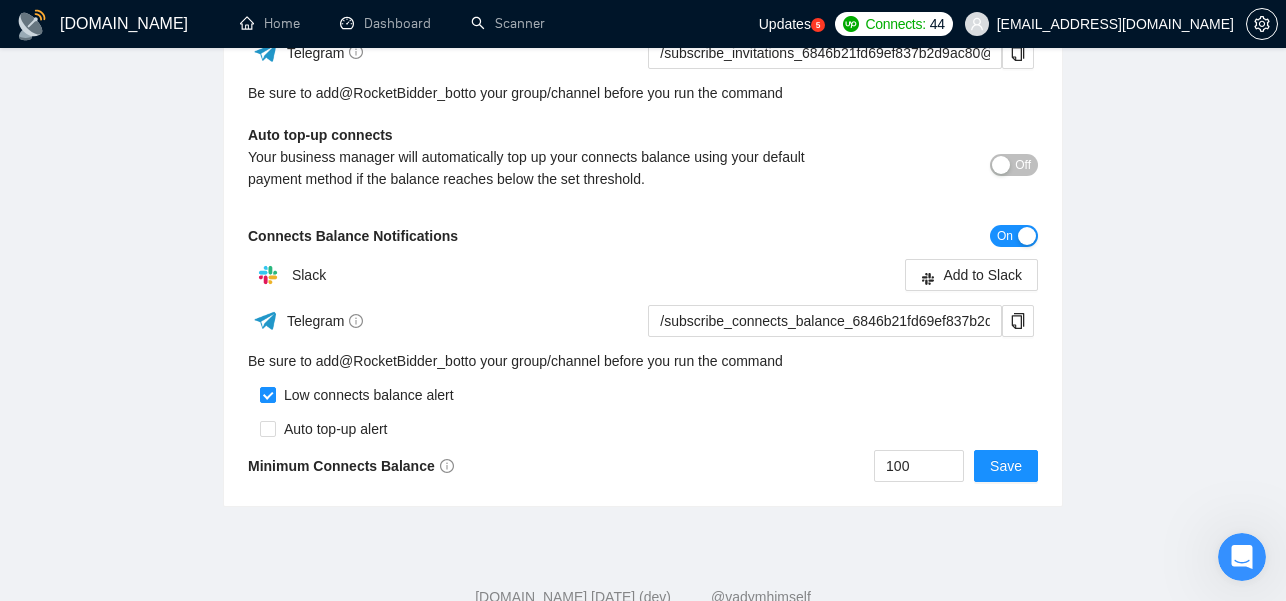 click on "Minimum Connects Balance 100 Save" at bounding box center (643, 466) 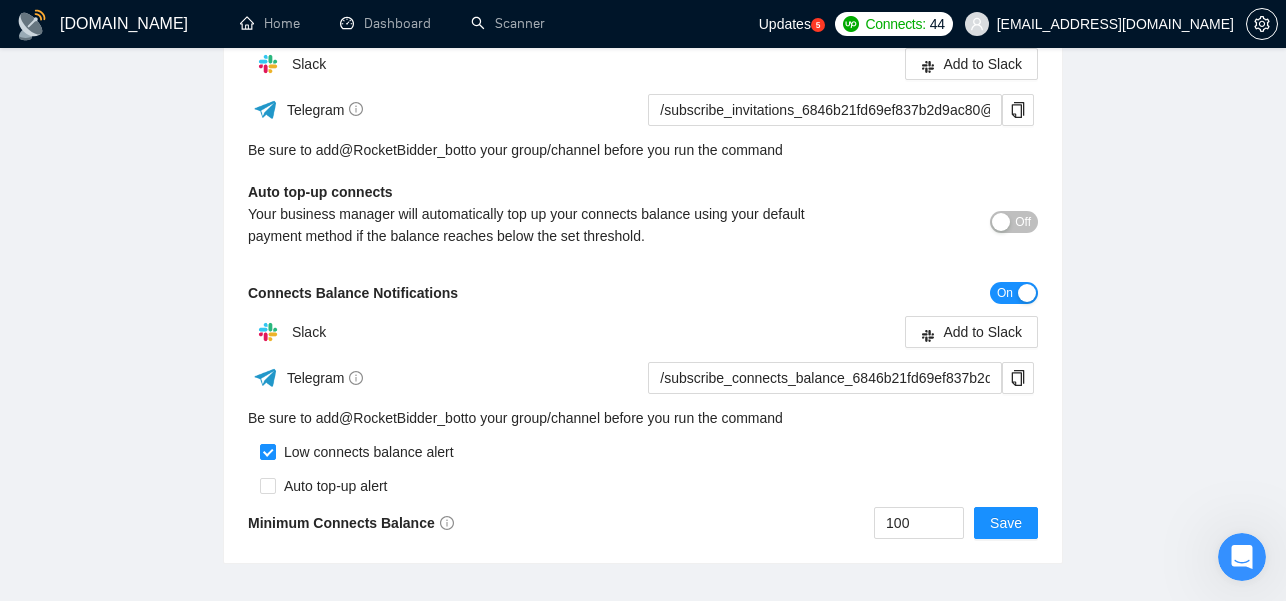 scroll, scrollTop: 314, scrollLeft: 0, axis: vertical 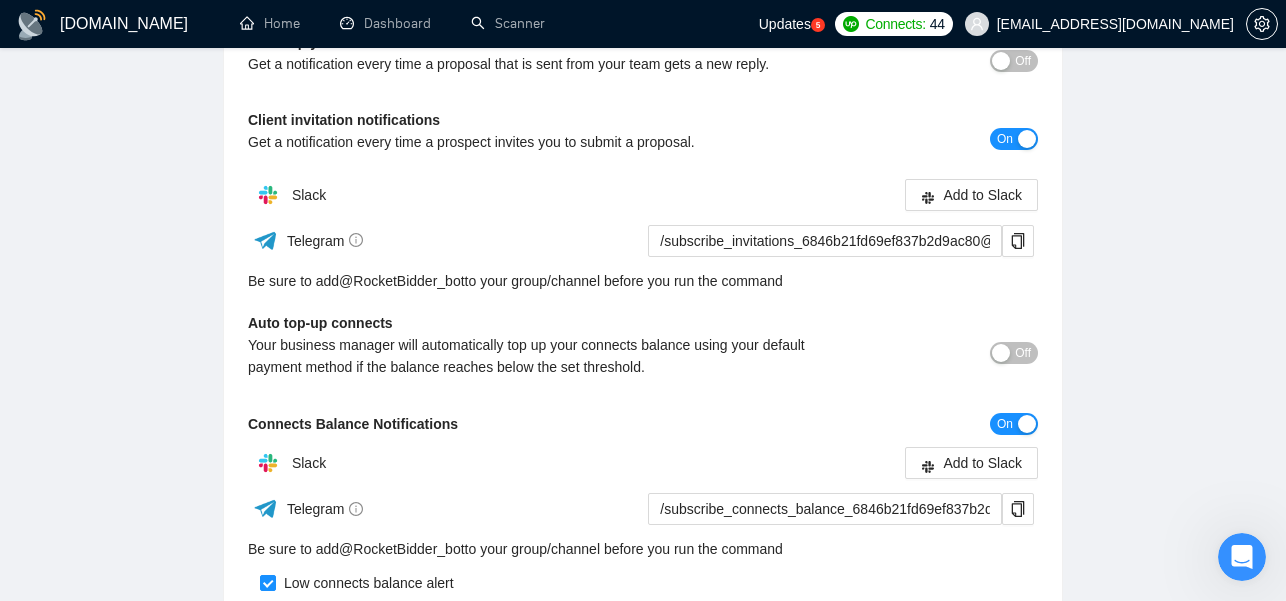 click on "Off" at bounding box center (1023, 353) 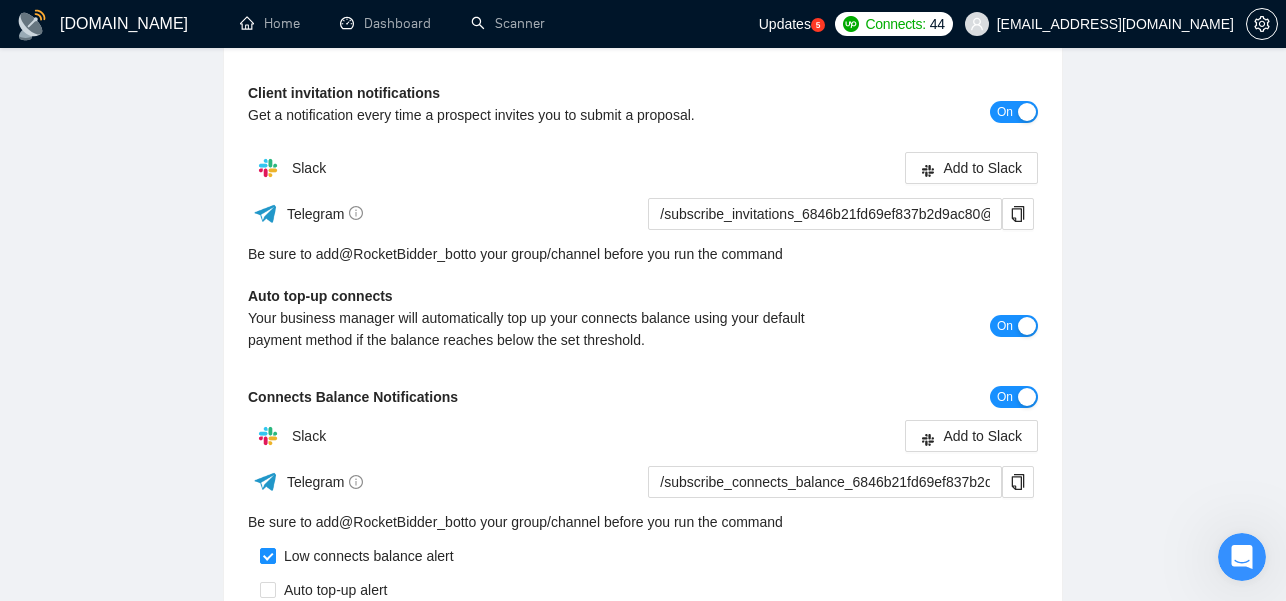 scroll, scrollTop: 351, scrollLeft: 0, axis: vertical 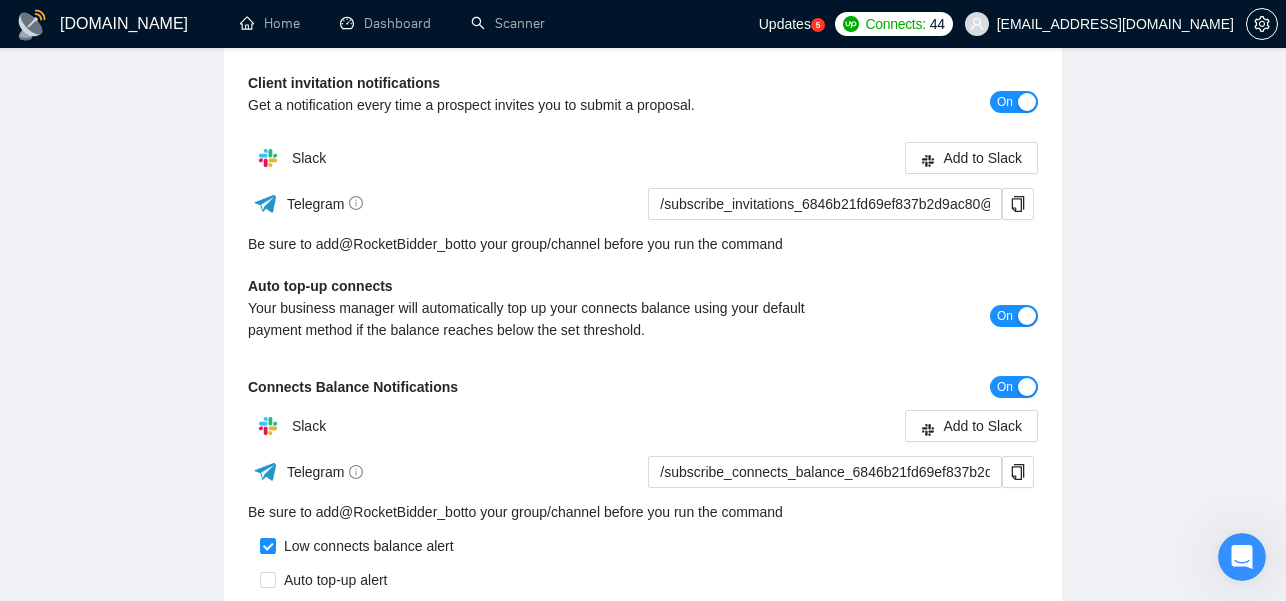 click on "Your business manager will automatically top up your connects balance using your default payment method if the balance reaches below the set threshold." at bounding box center [544, 319] 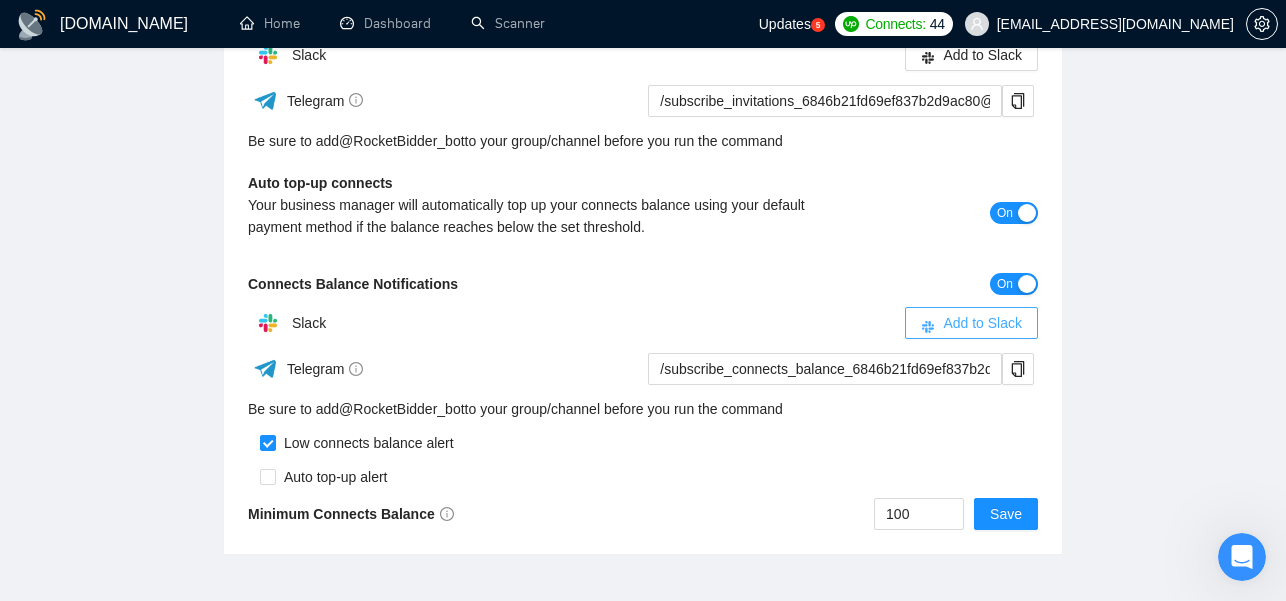 scroll, scrollTop: 455, scrollLeft: 0, axis: vertical 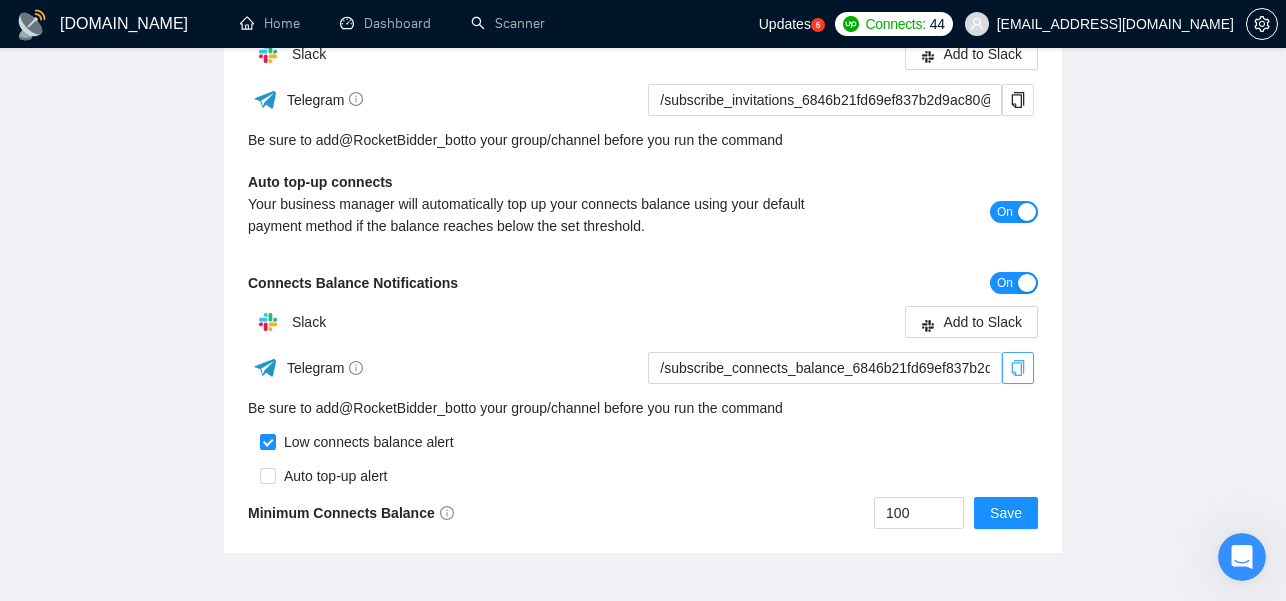 click 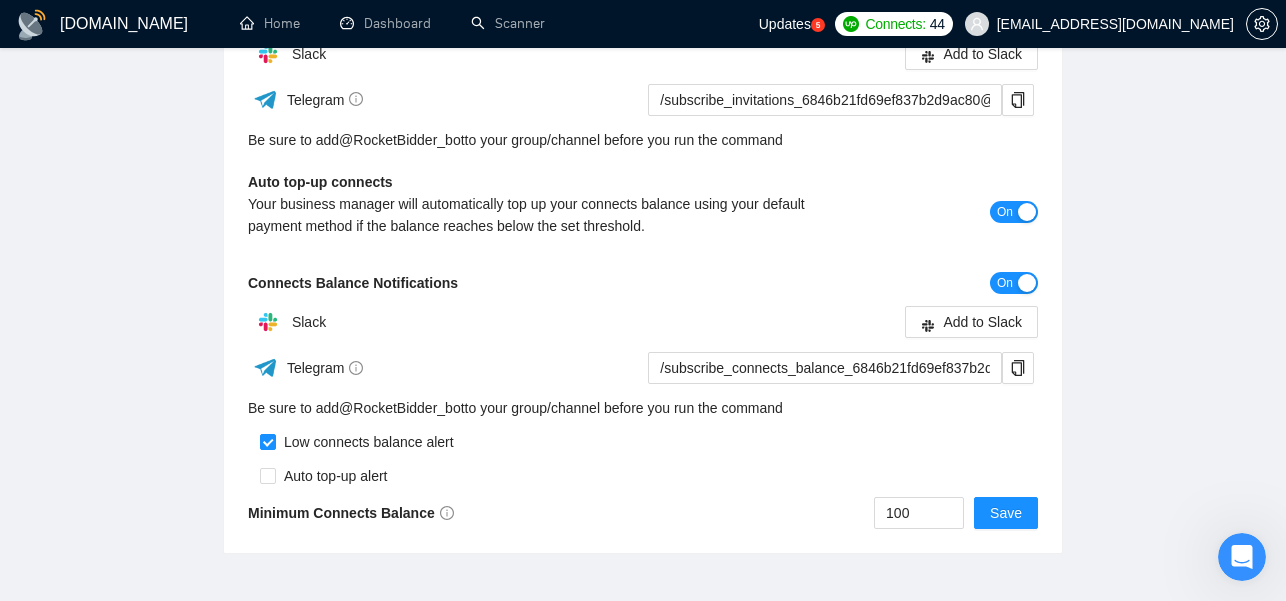 click on "Slack" at bounding box center (445, 322) 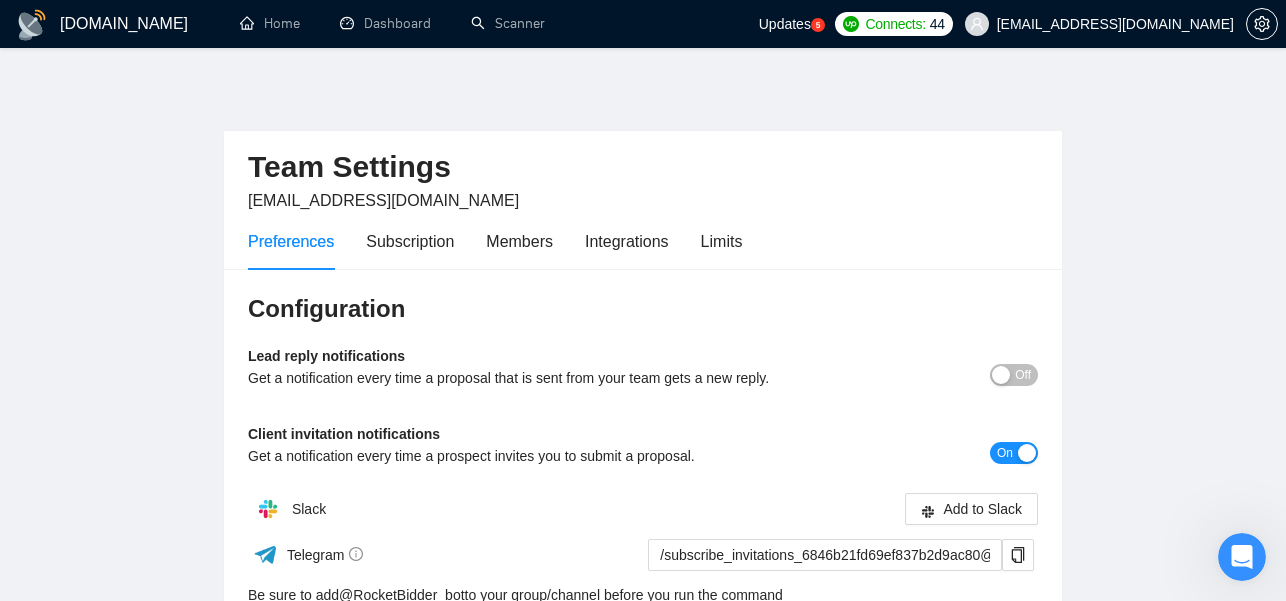 scroll, scrollTop: 4, scrollLeft: 0, axis: vertical 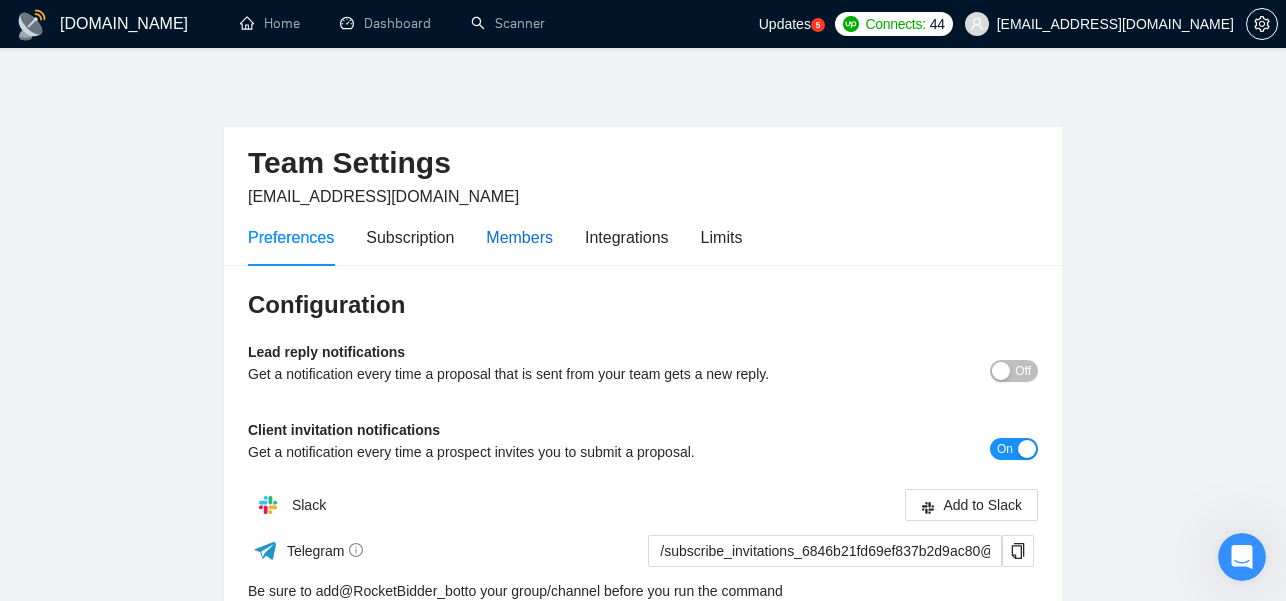 click on "Members" at bounding box center (519, 237) 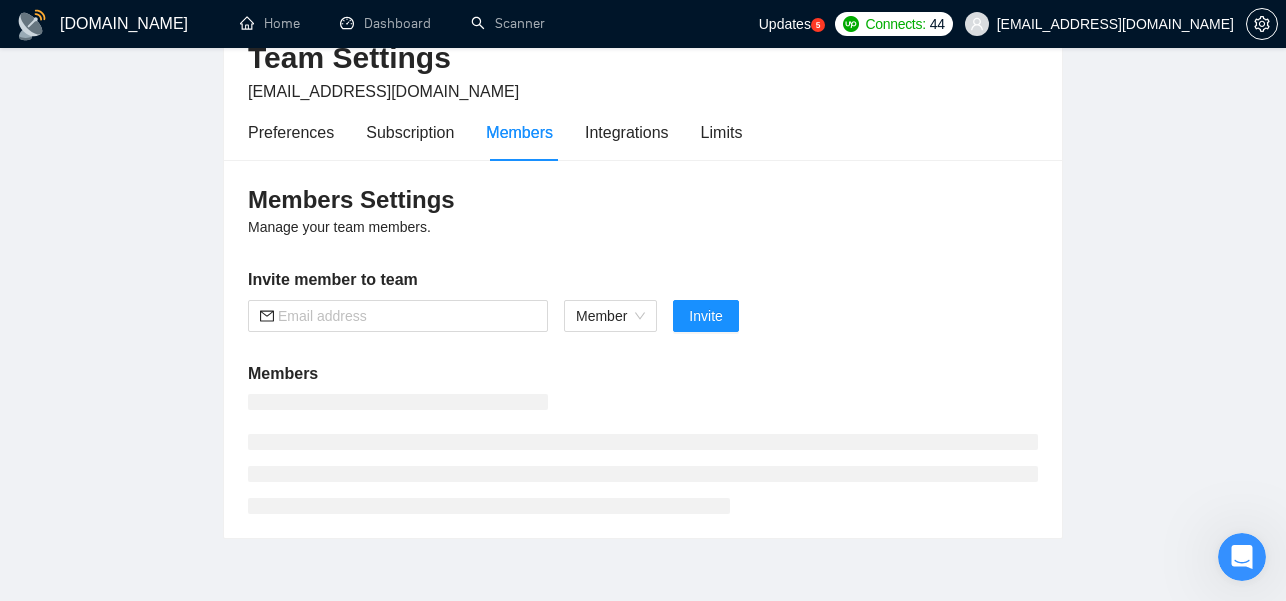 scroll, scrollTop: 109, scrollLeft: 0, axis: vertical 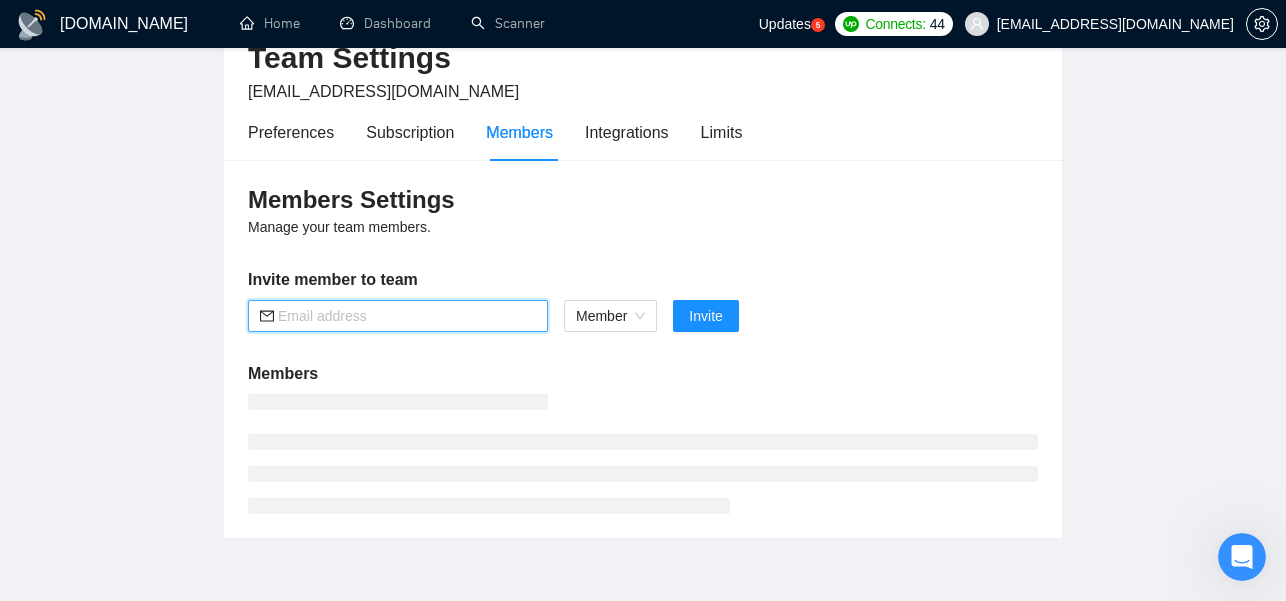 click at bounding box center [407, 316] 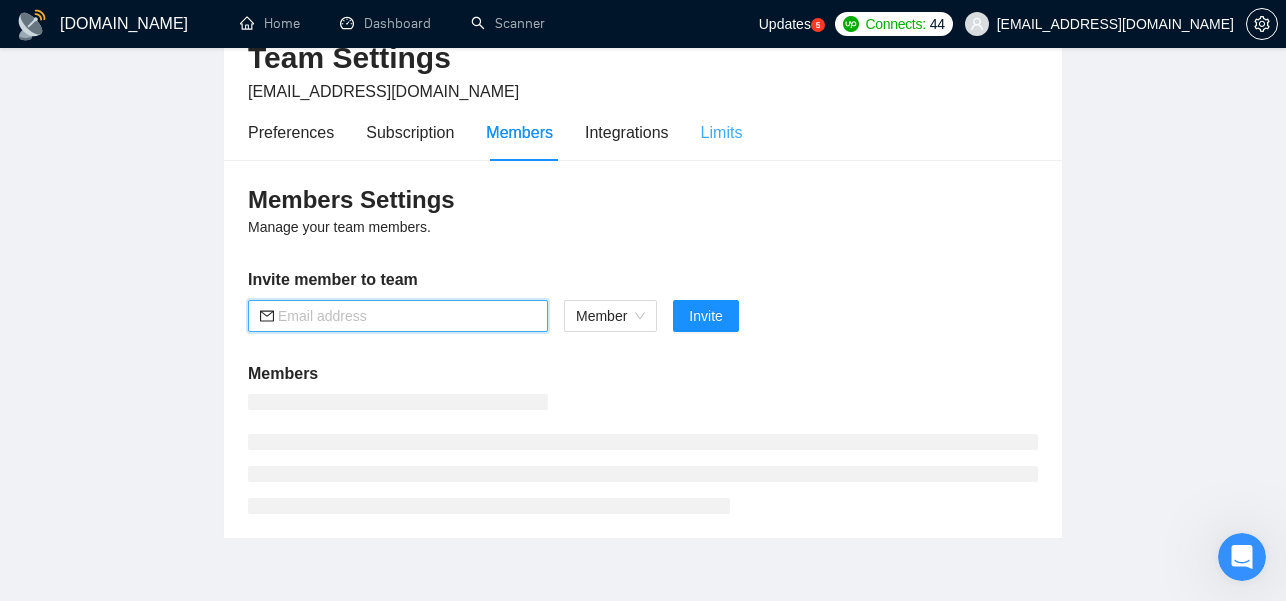 paste on "priti.p@cymetrixsoft.com" 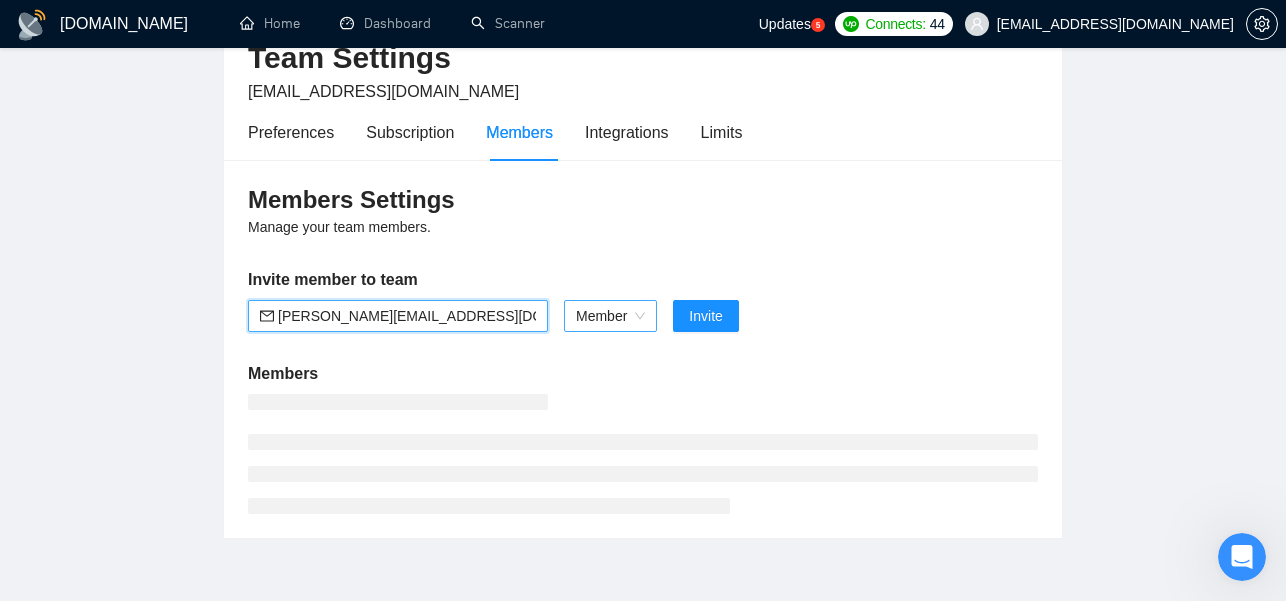 click on "Member" at bounding box center [610, 316] 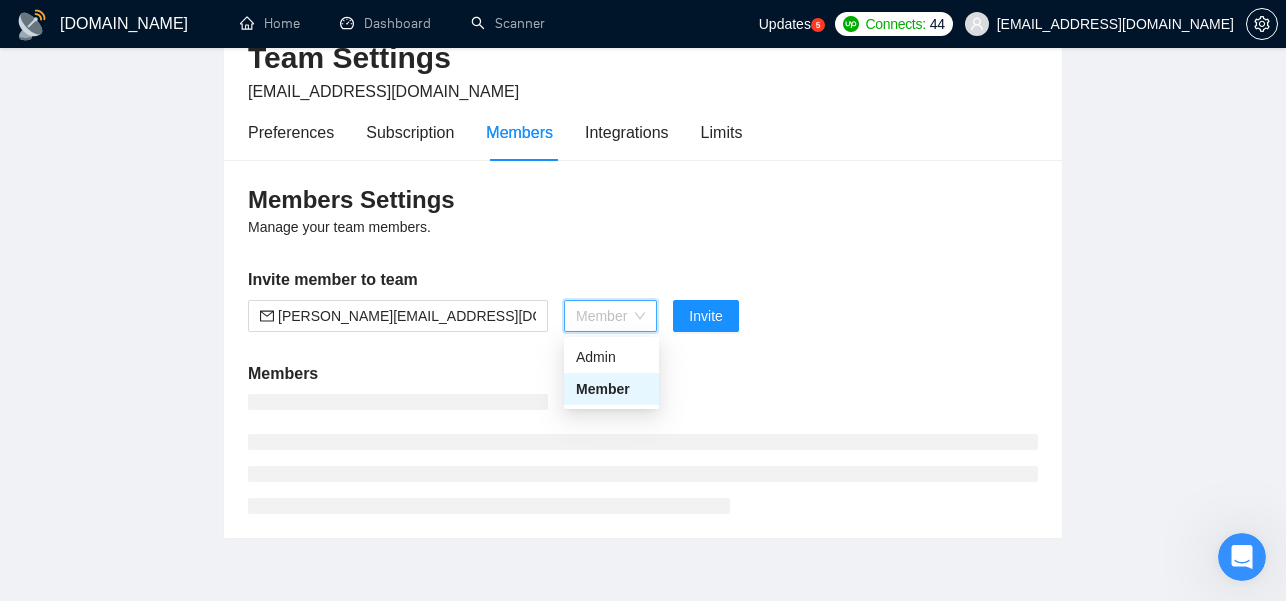 click on "Members Settings Manage your team members. Invite member to team priti.p@cymetrixsoft.com Member Invite Members" at bounding box center (643, 349) 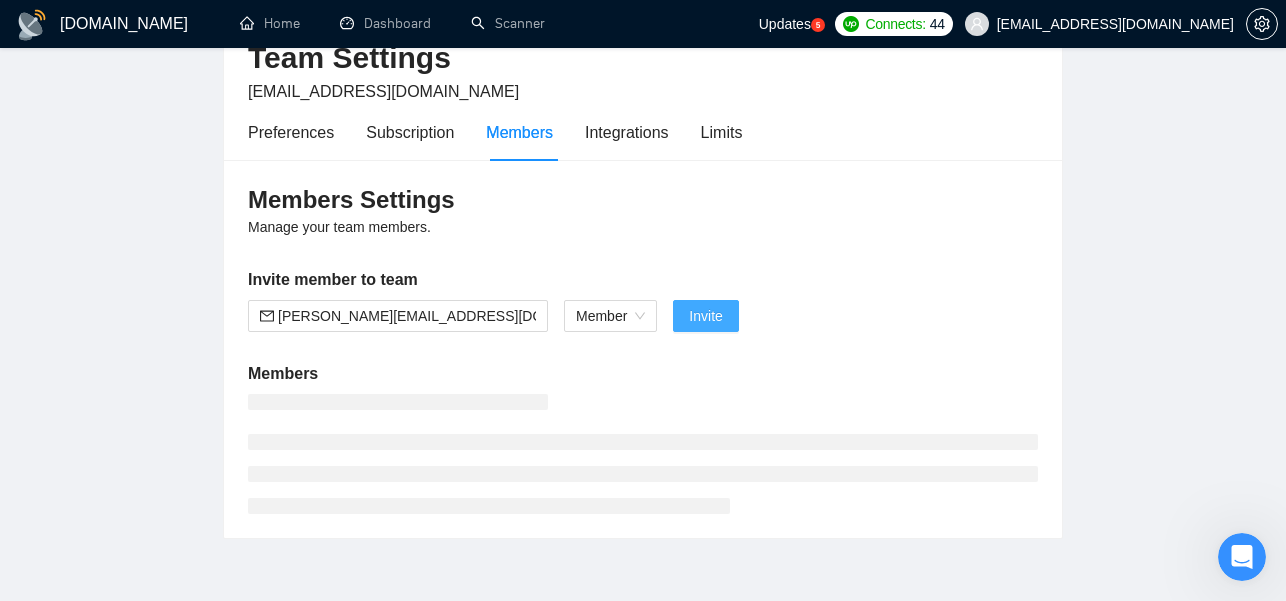 click on "Invite" at bounding box center (705, 316) 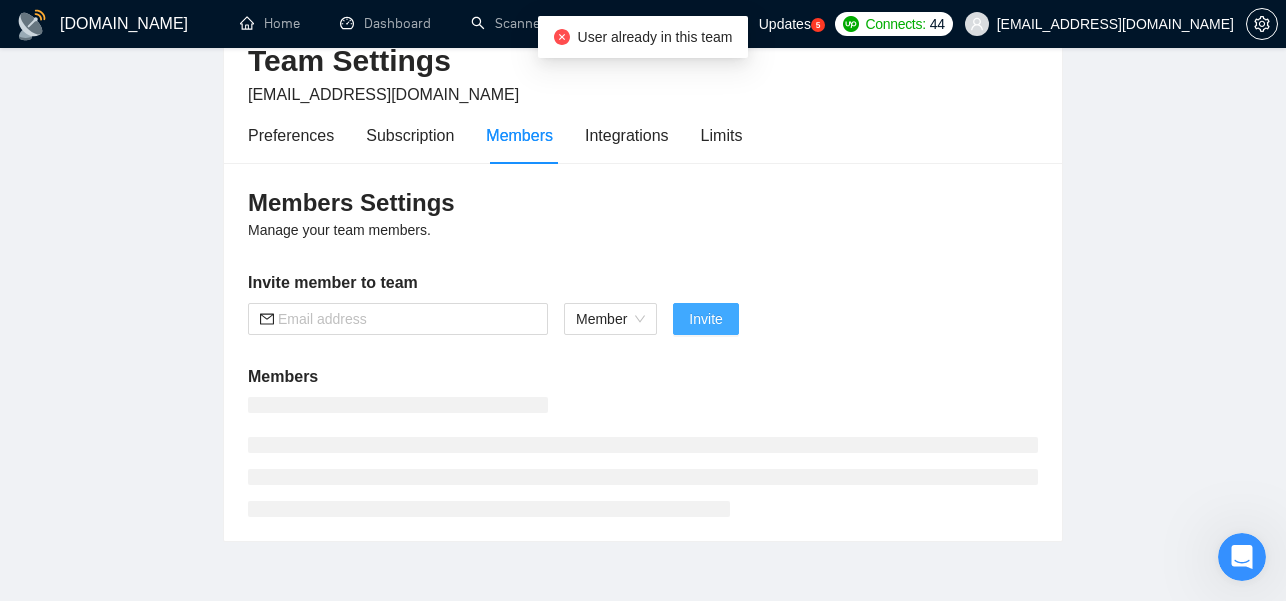 scroll, scrollTop: 105, scrollLeft: 0, axis: vertical 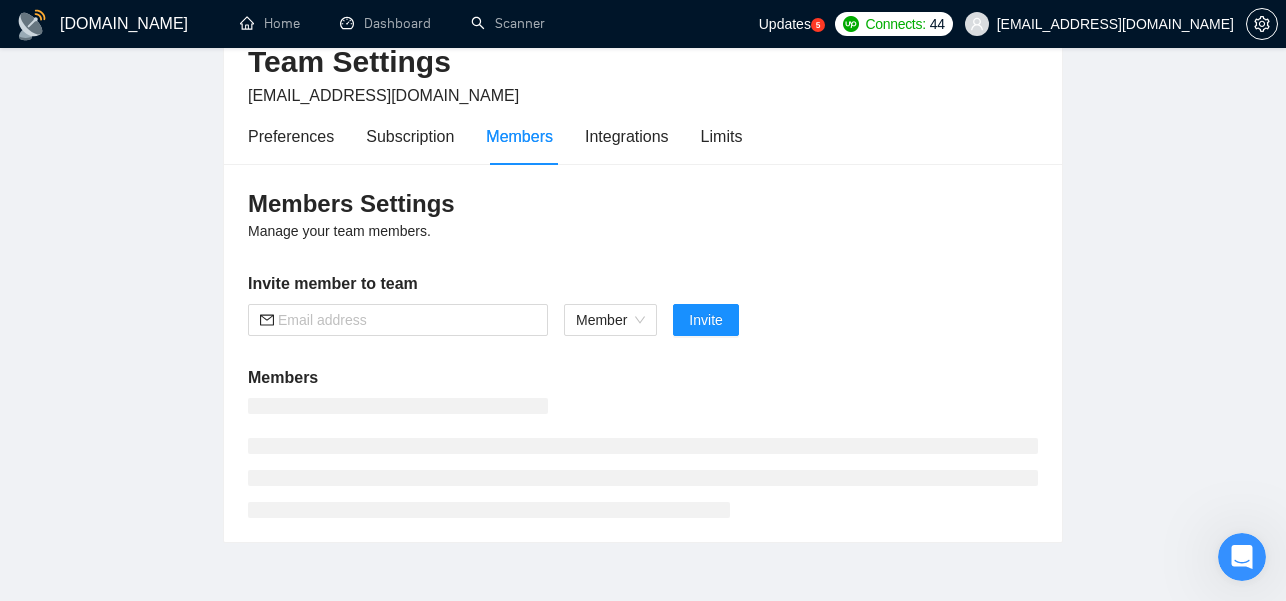 click on "Members" at bounding box center [519, 136] 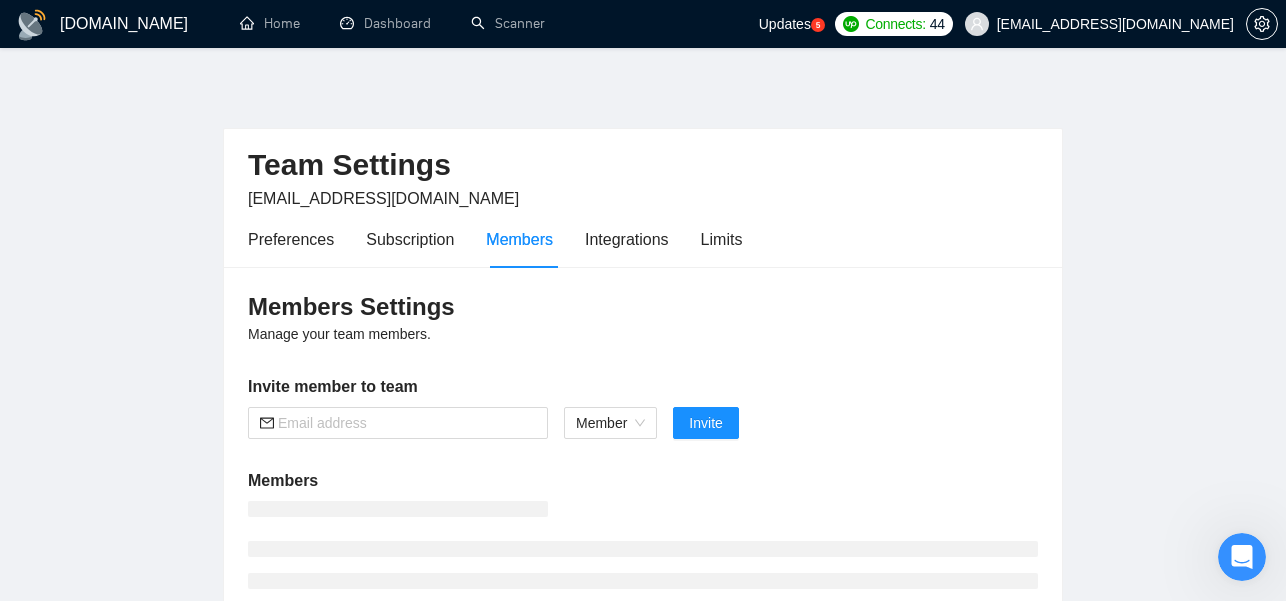 scroll, scrollTop: 0, scrollLeft: 0, axis: both 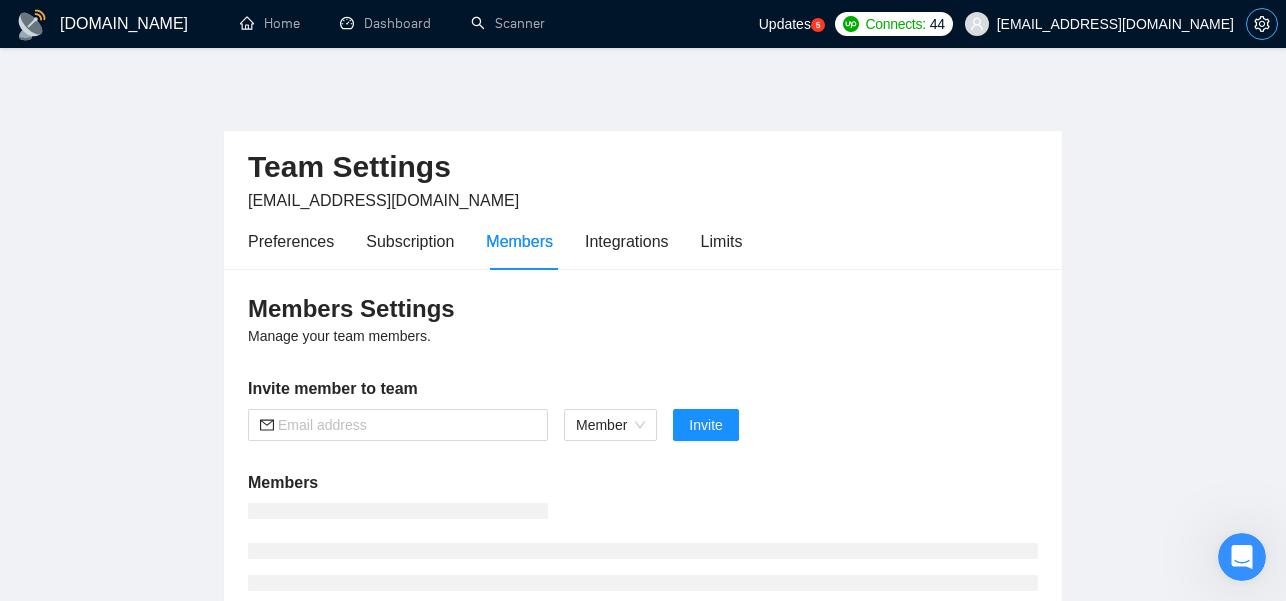 click at bounding box center [1262, 24] 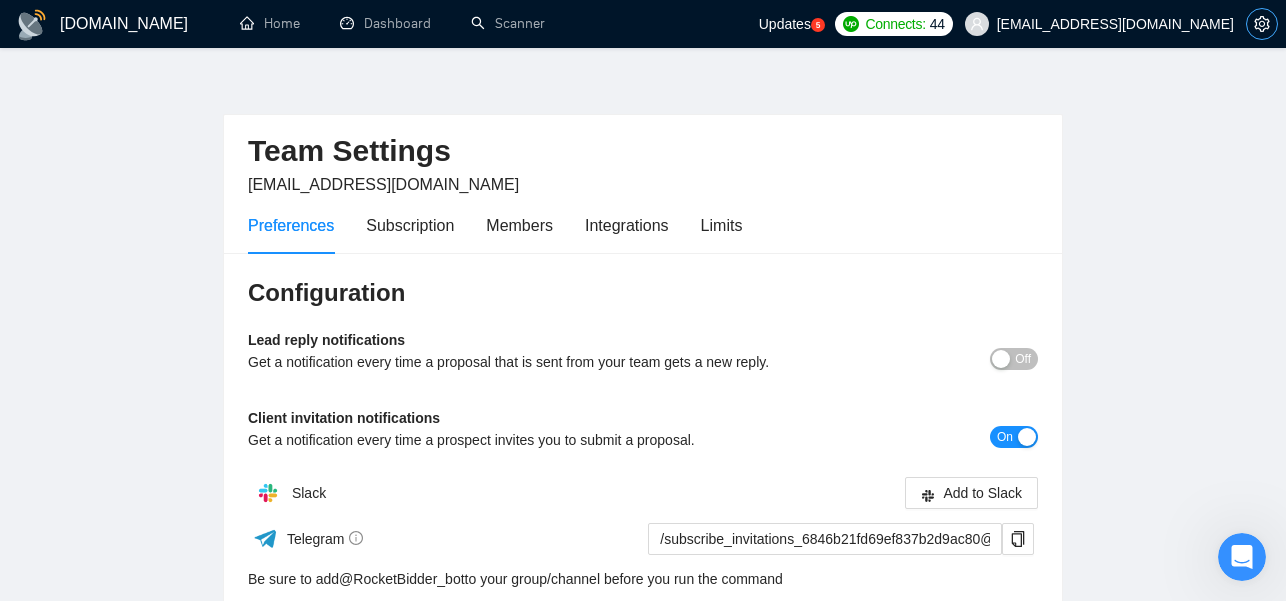 scroll, scrollTop: 19, scrollLeft: 0, axis: vertical 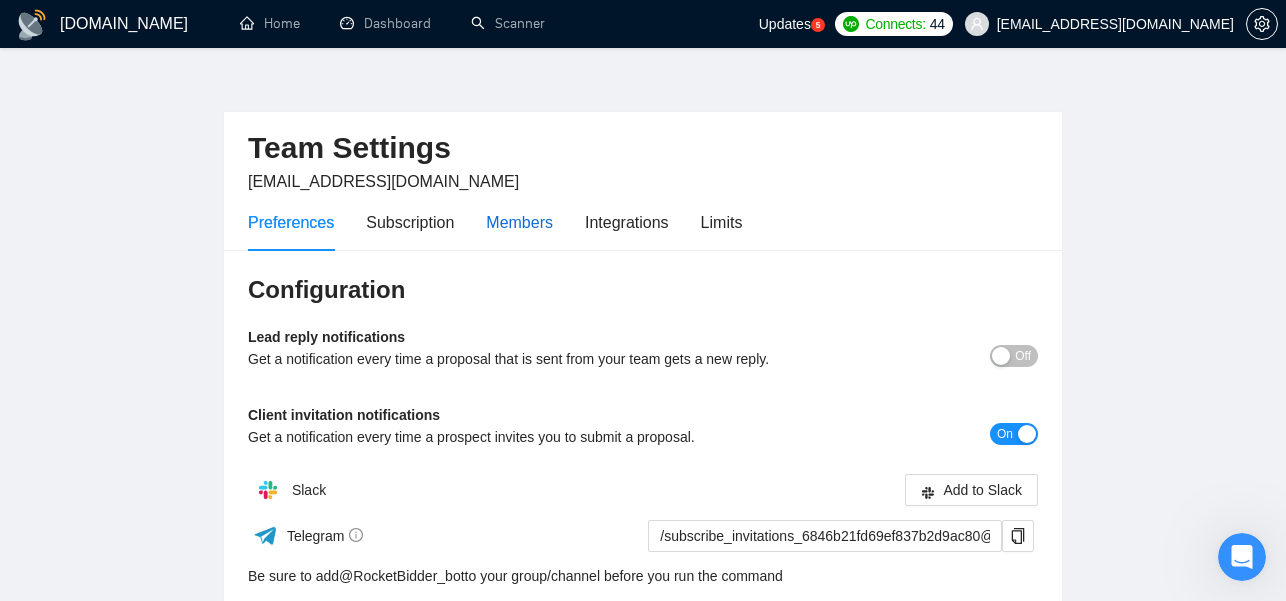 click on "Members" at bounding box center (519, 222) 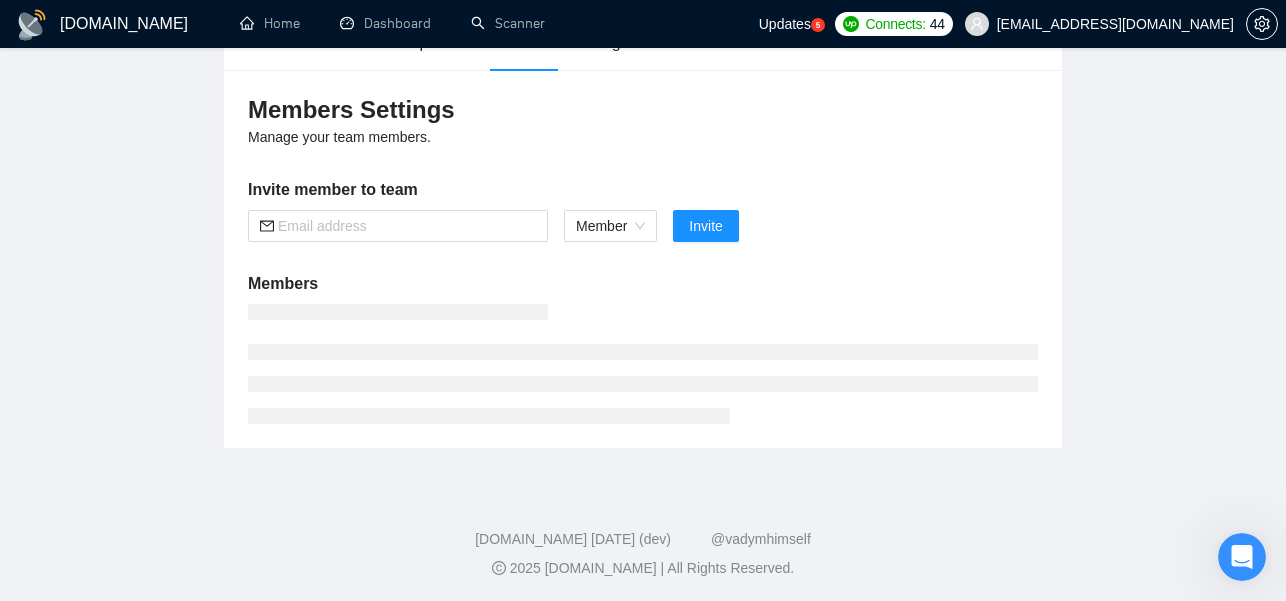 scroll, scrollTop: 201, scrollLeft: 0, axis: vertical 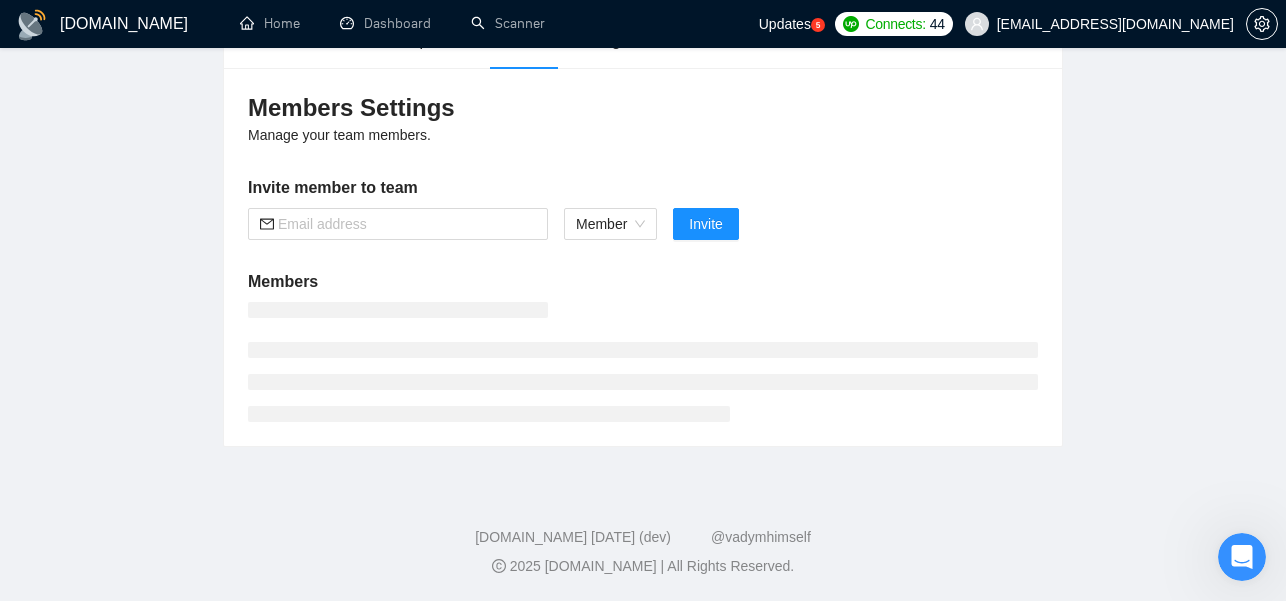 click on "Members Settings" at bounding box center (643, 108) 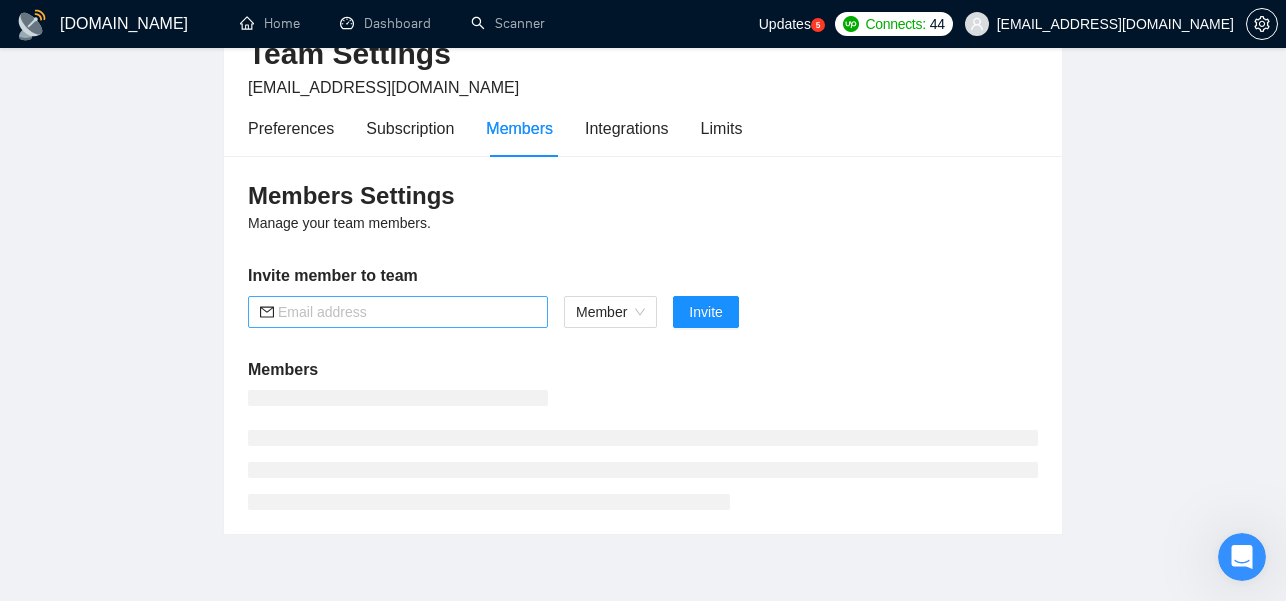 scroll, scrollTop: 0, scrollLeft: 0, axis: both 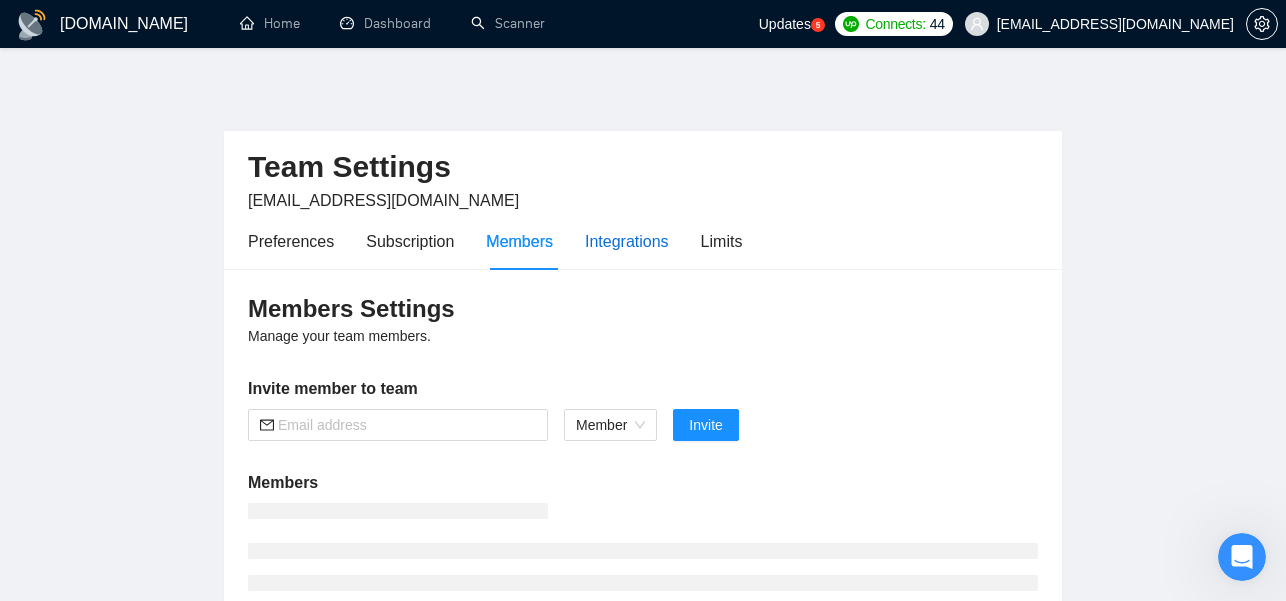 click on "Integrations" at bounding box center (627, 241) 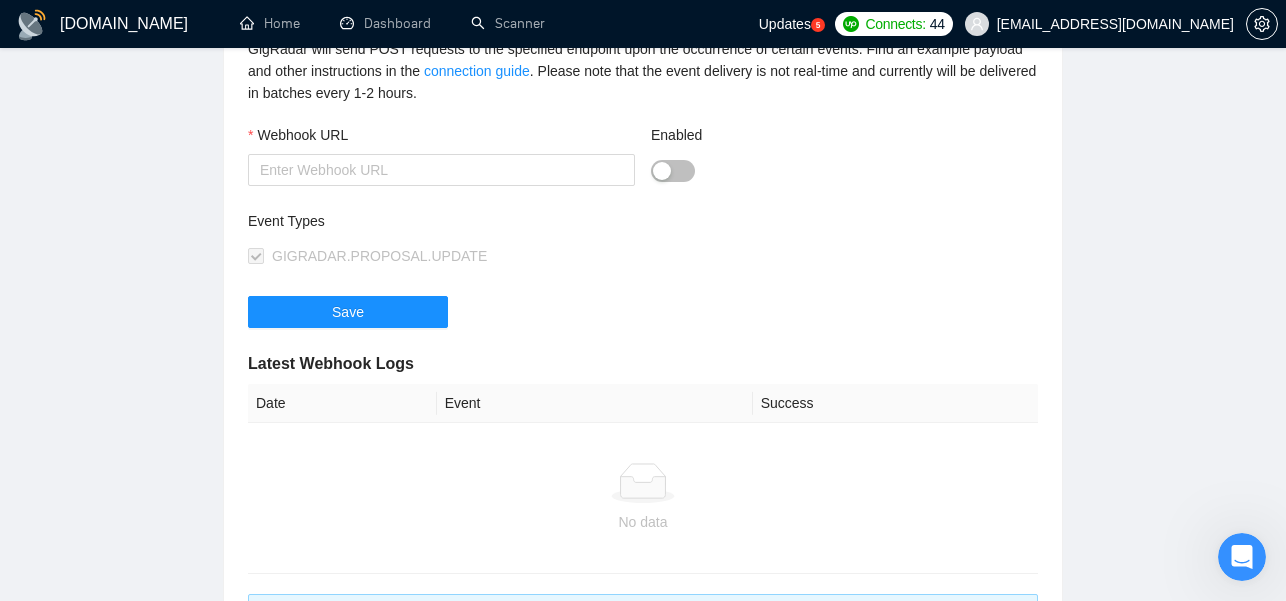 scroll, scrollTop: 0, scrollLeft: 0, axis: both 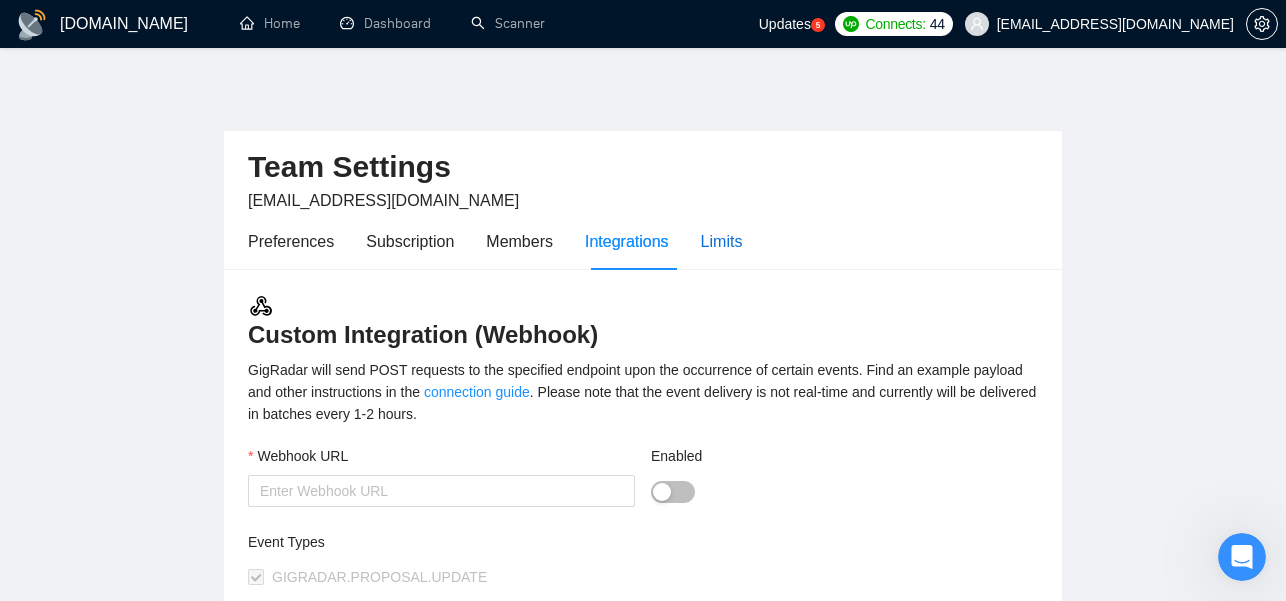 click on "Limits" at bounding box center (722, 241) 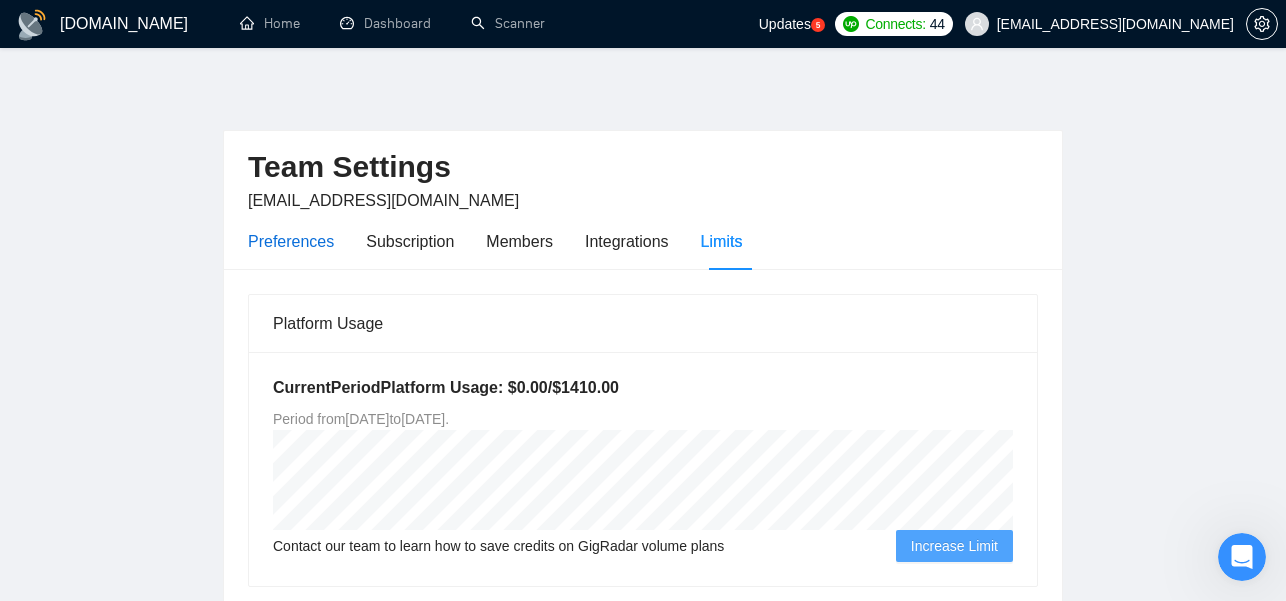 click on "Preferences" at bounding box center [291, 241] 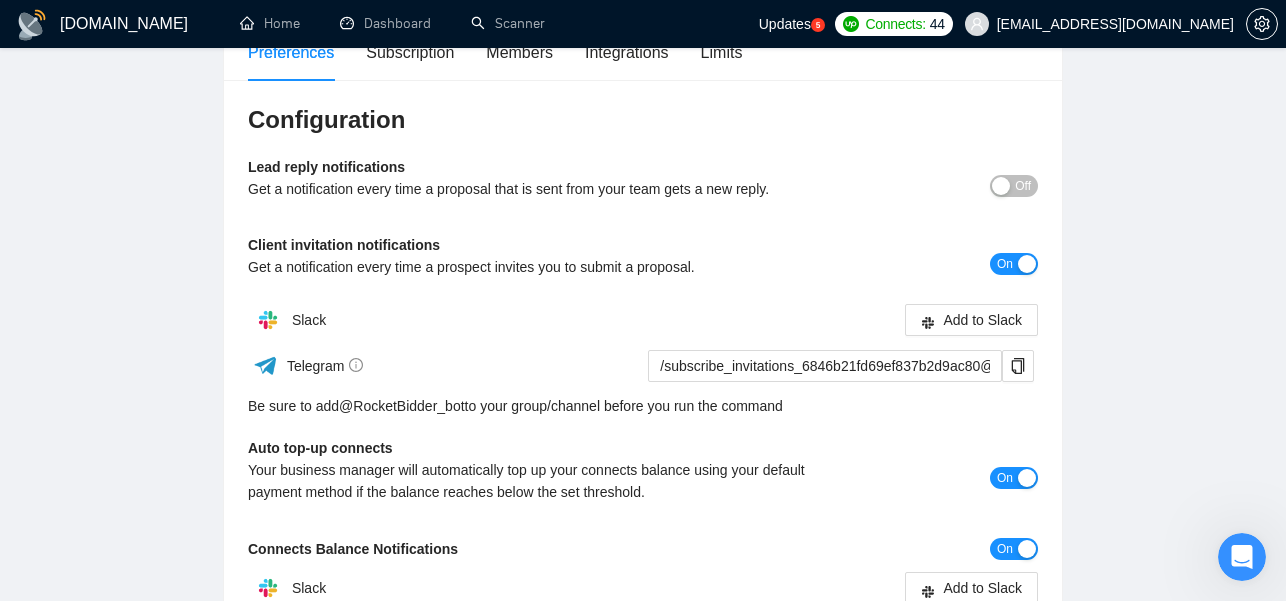 scroll, scrollTop: 0, scrollLeft: 0, axis: both 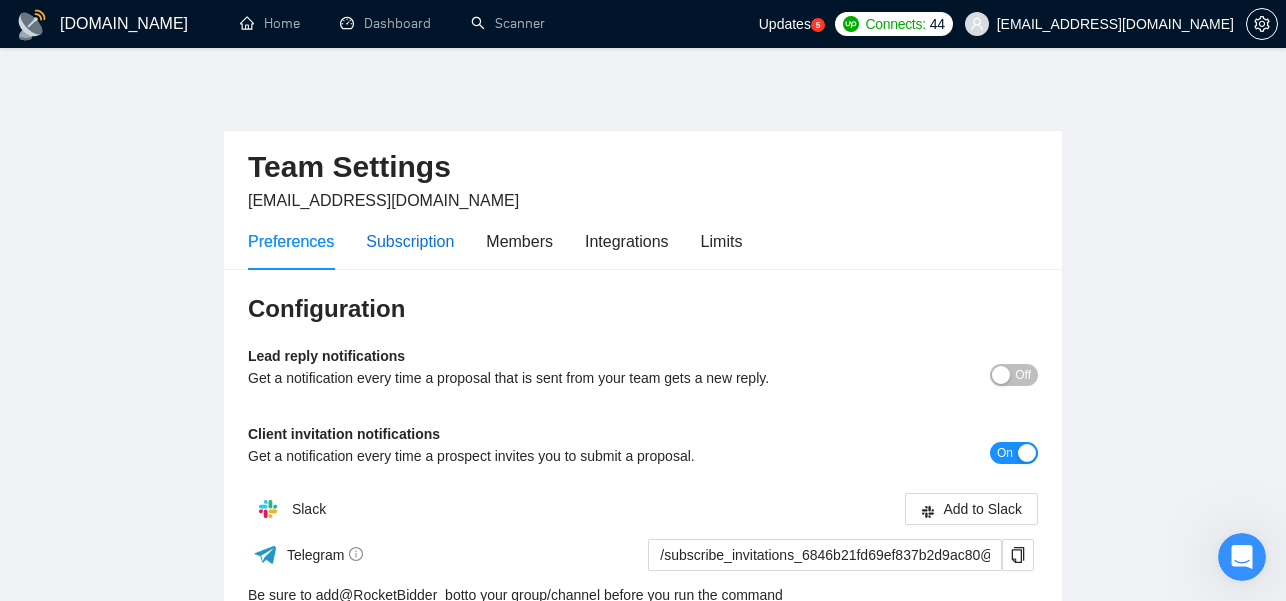 click on "Subscription" at bounding box center [410, 241] 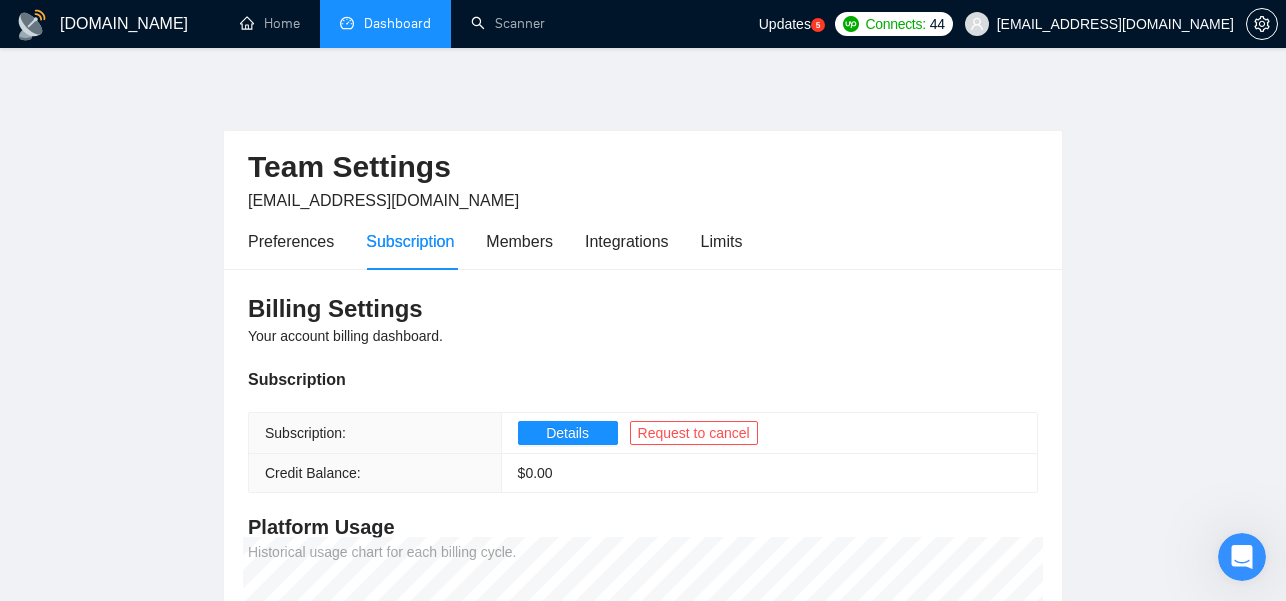 click on "Dashboard" at bounding box center [385, 23] 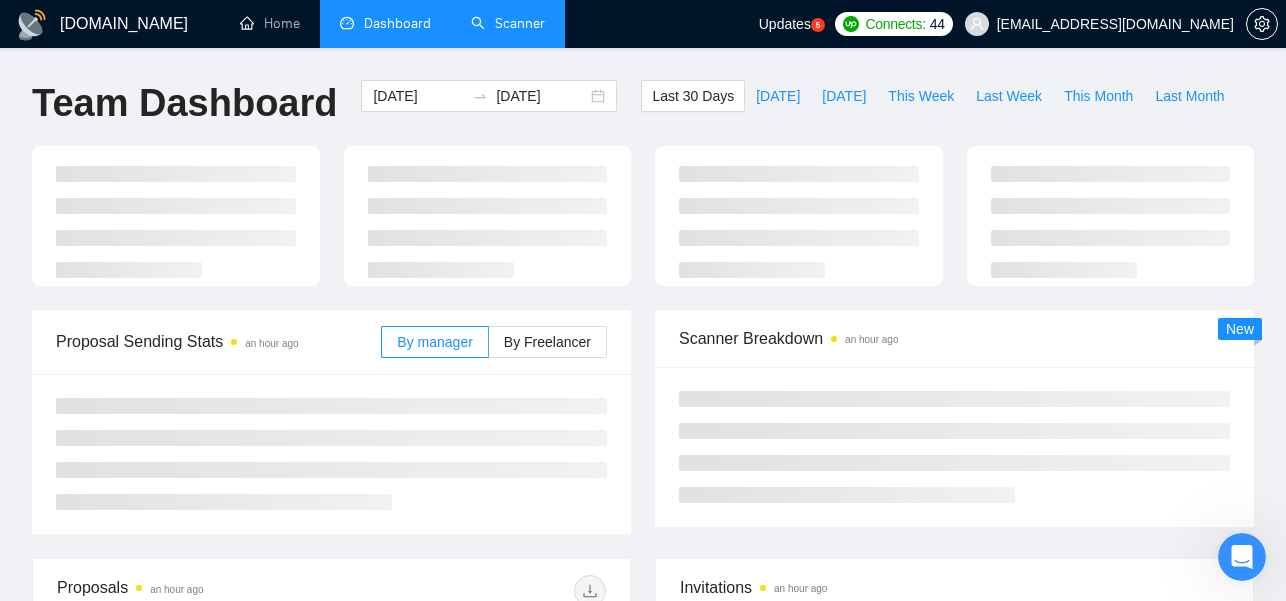 click on "Scanner" at bounding box center (508, 23) 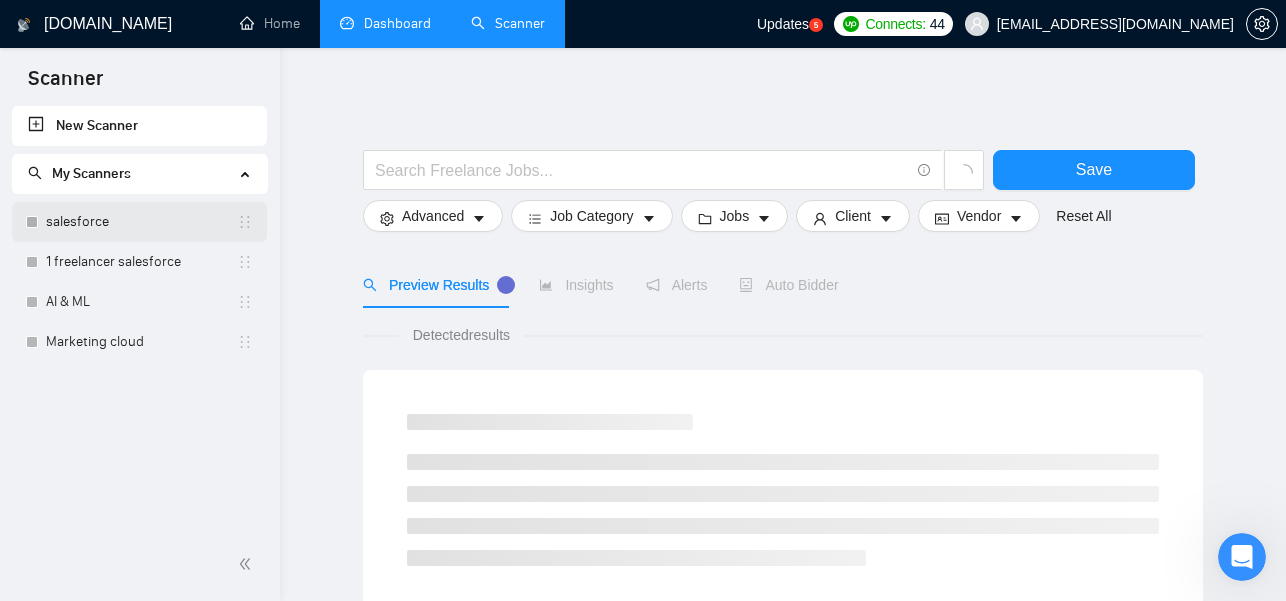 click on "salesforce" at bounding box center (141, 222) 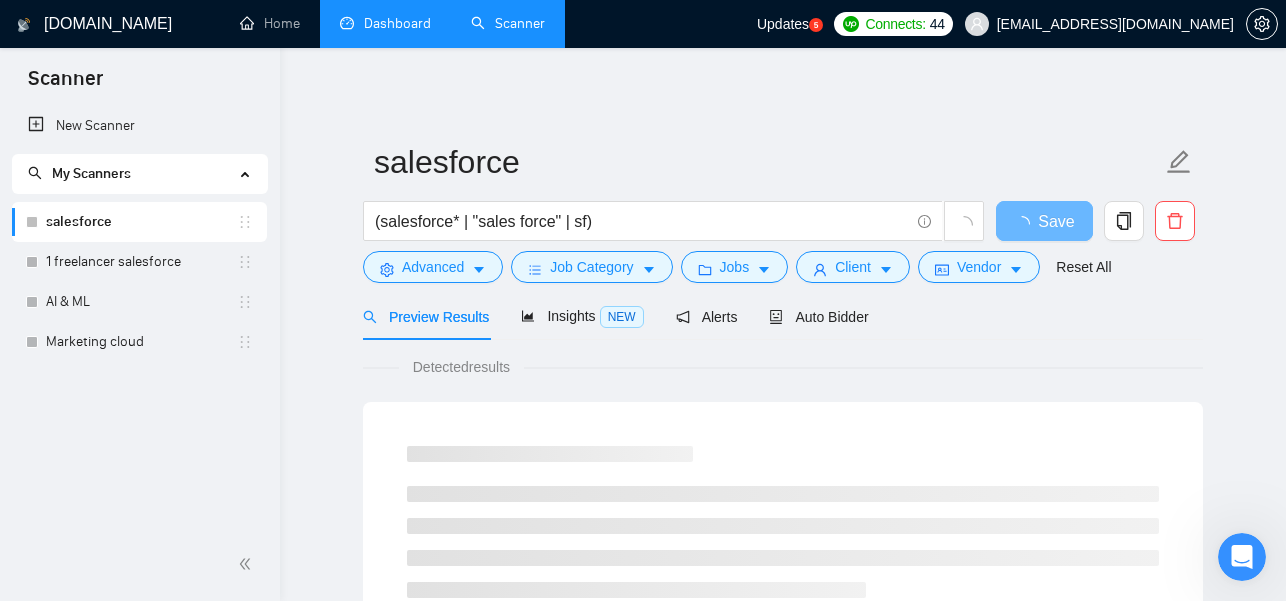 click on "My Scanners" at bounding box center (91, 173) 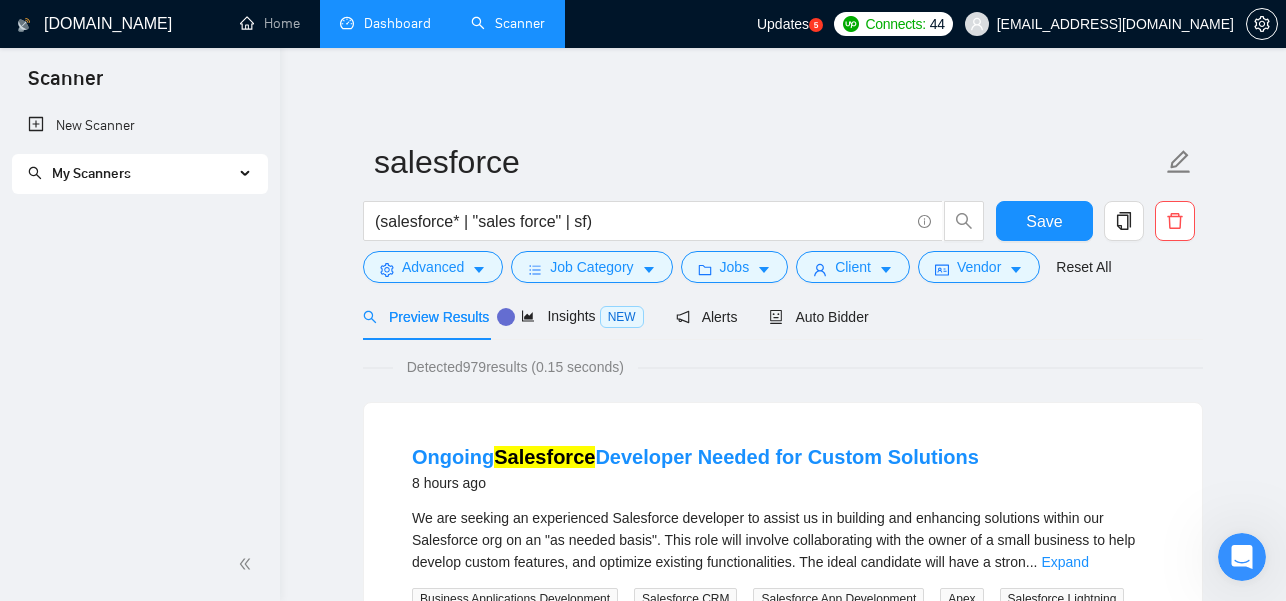 click on "My Scanners" at bounding box center (91, 173) 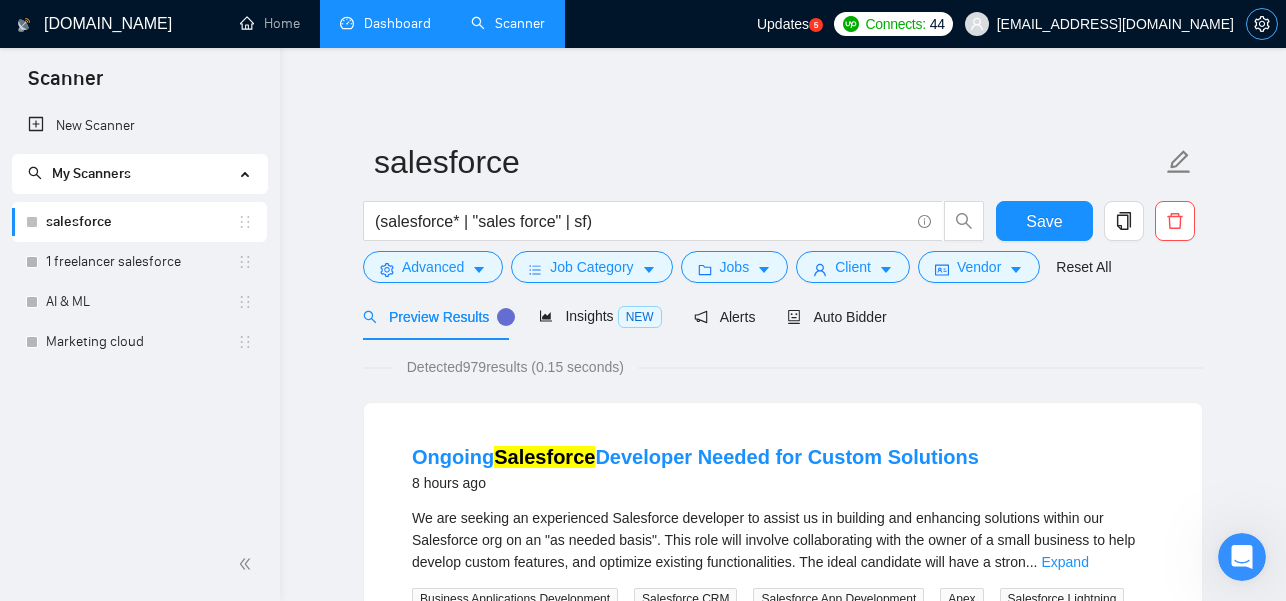 click 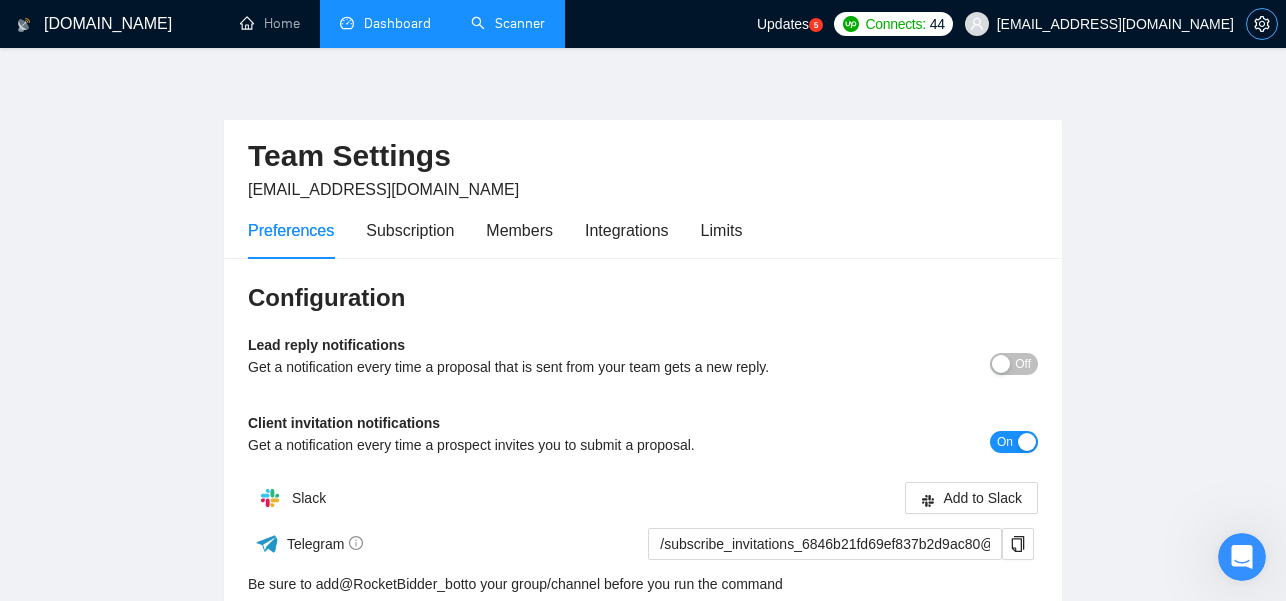 scroll, scrollTop: 0, scrollLeft: 0, axis: both 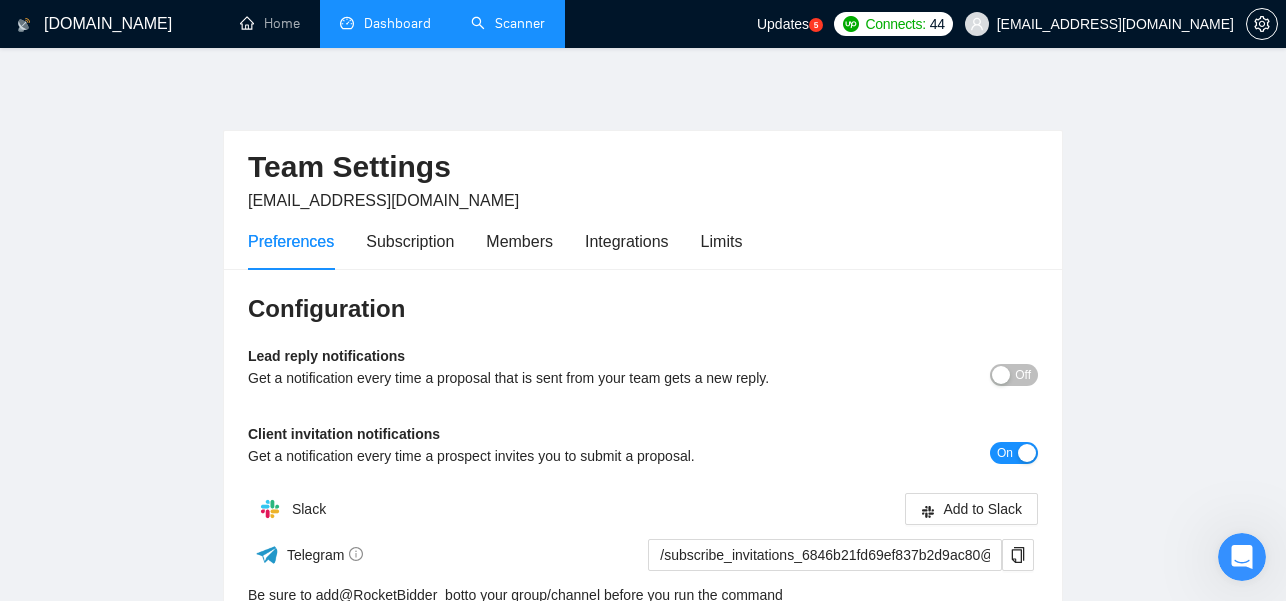 click on "Scanner" at bounding box center [508, 23] 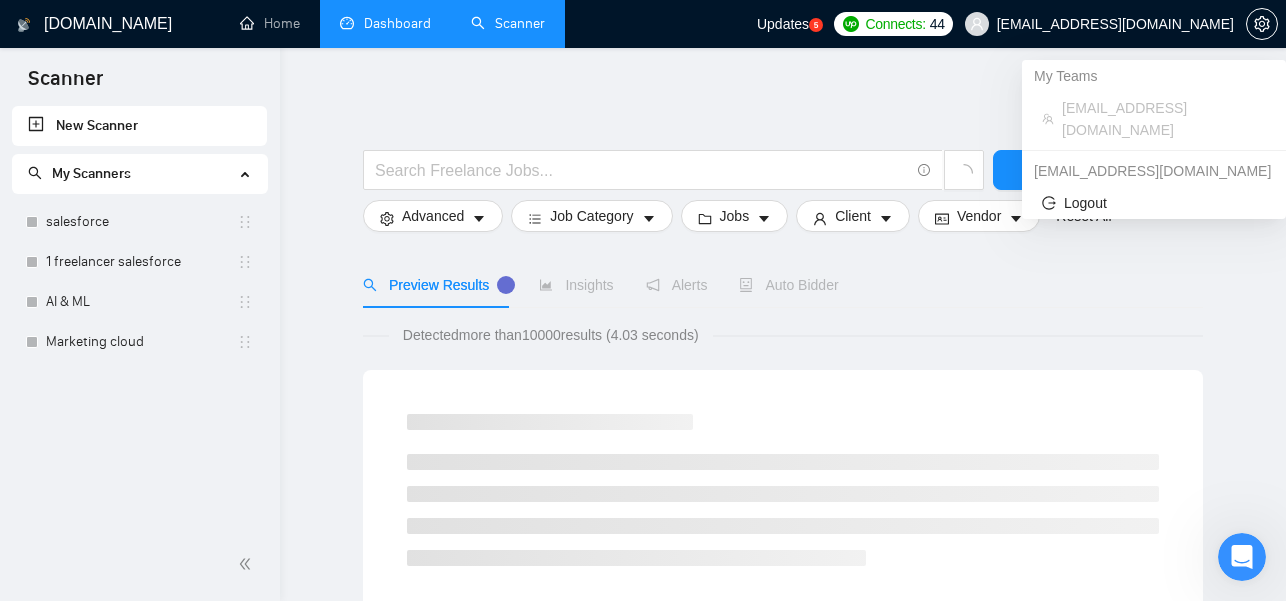 click on "My Teams" at bounding box center [1154, 76] 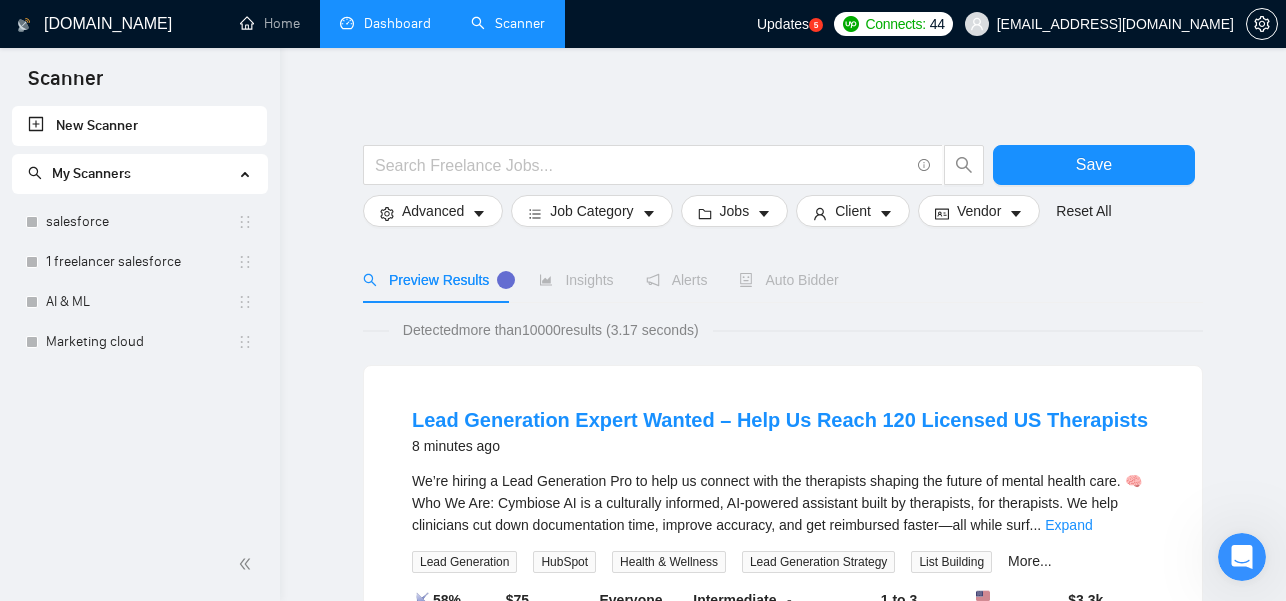 scroll, scrollTop: 0, scrollLeft: 0, axis: both 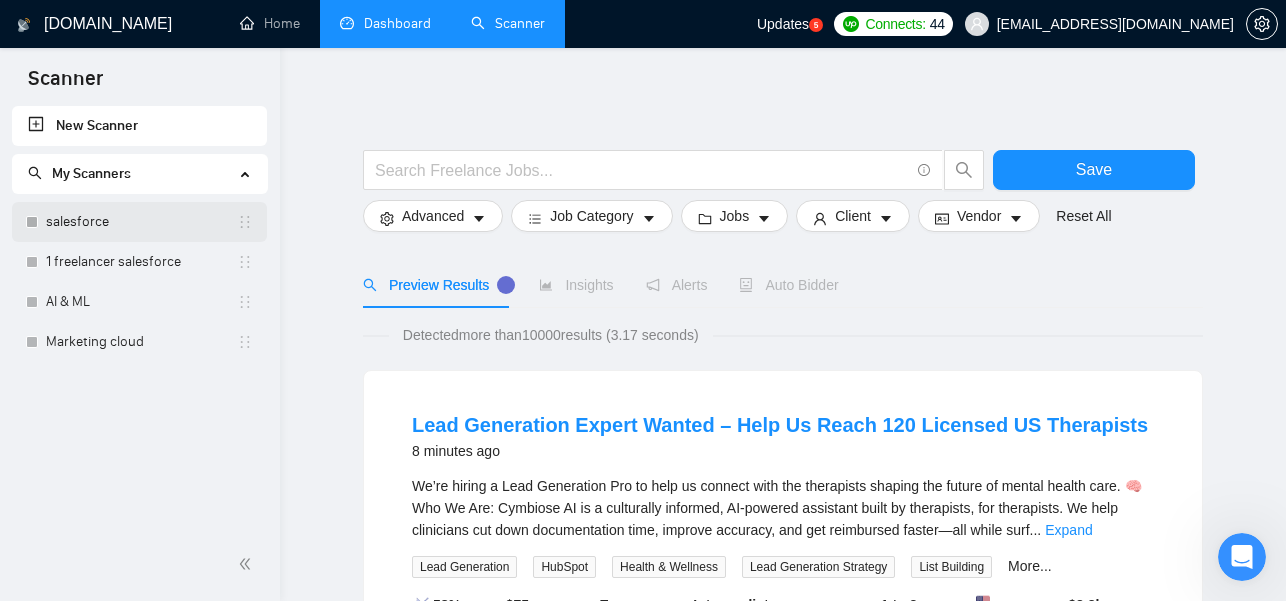 click on "salesforce" at bounding box center (141, 222) 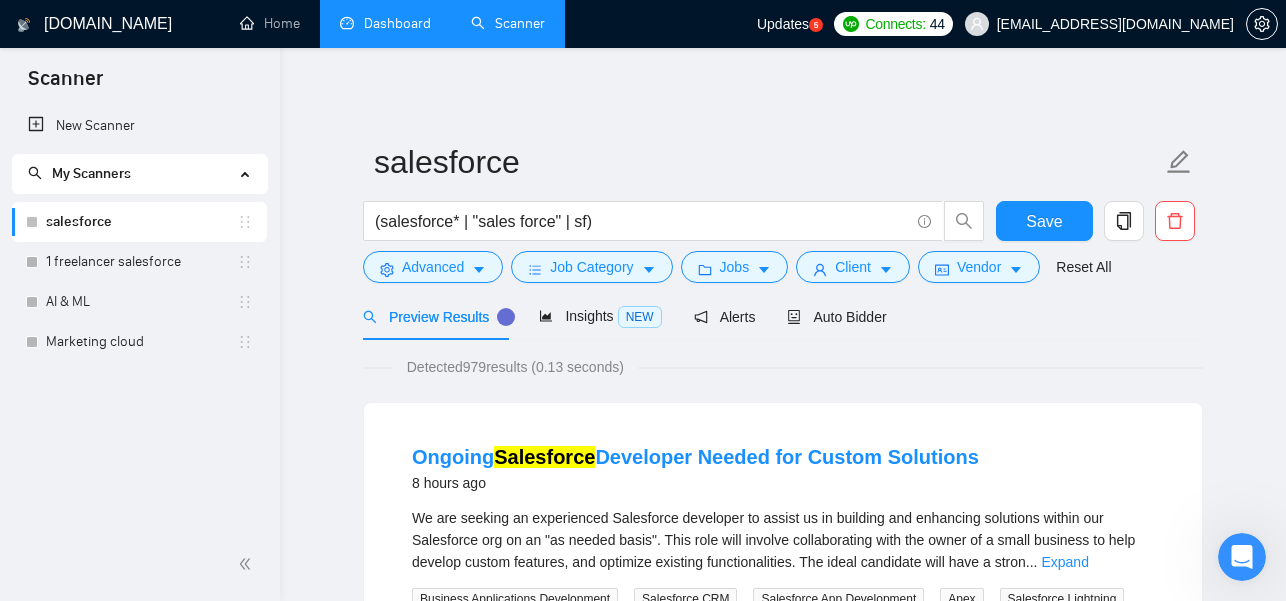 click on "sandip@cymetrixsoft.com" at bounding box center [1115, 24] 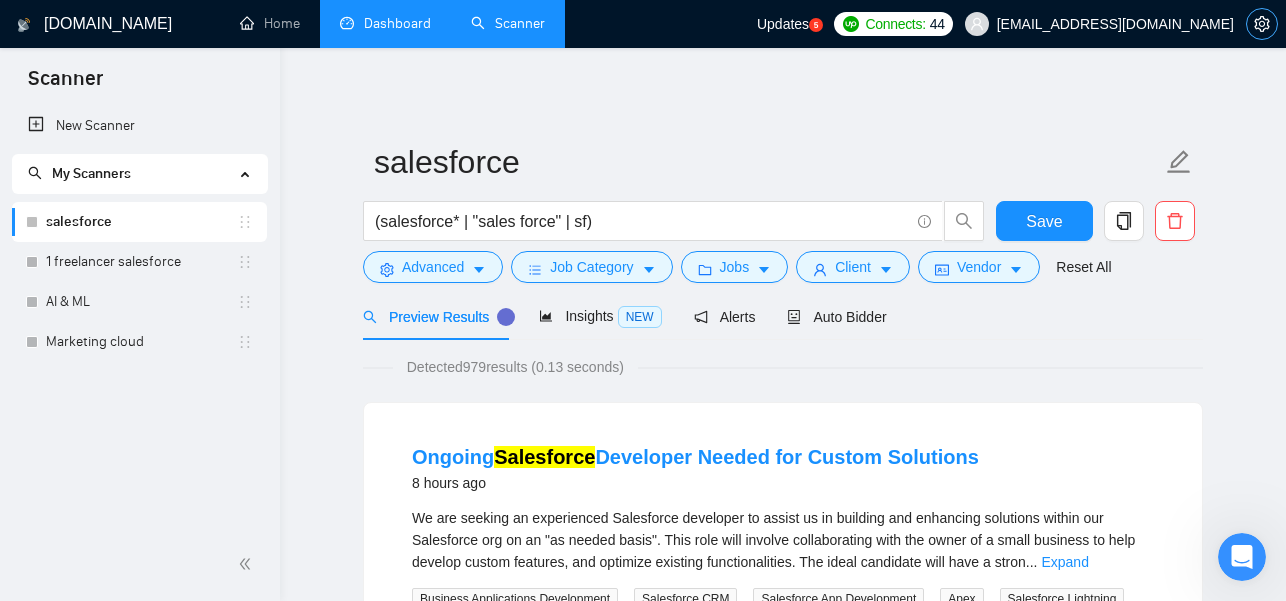 click 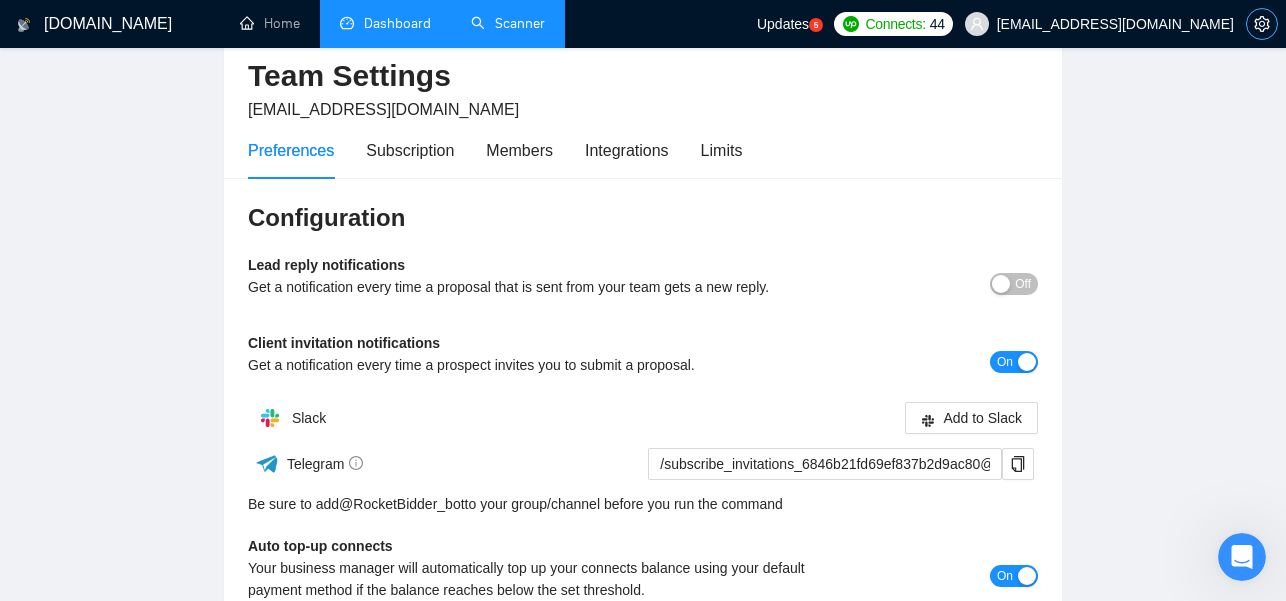 scroll, scrollTop: 0, scrollLeft: 0, axis: both 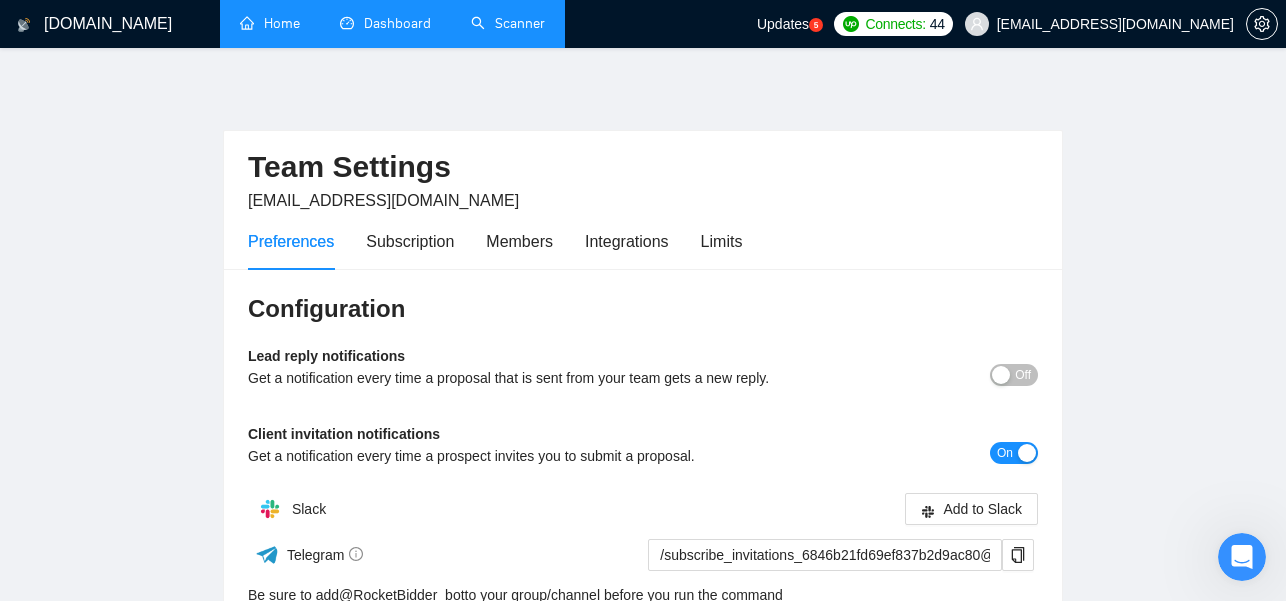 click on "Home" at bounding box center [270, 23] 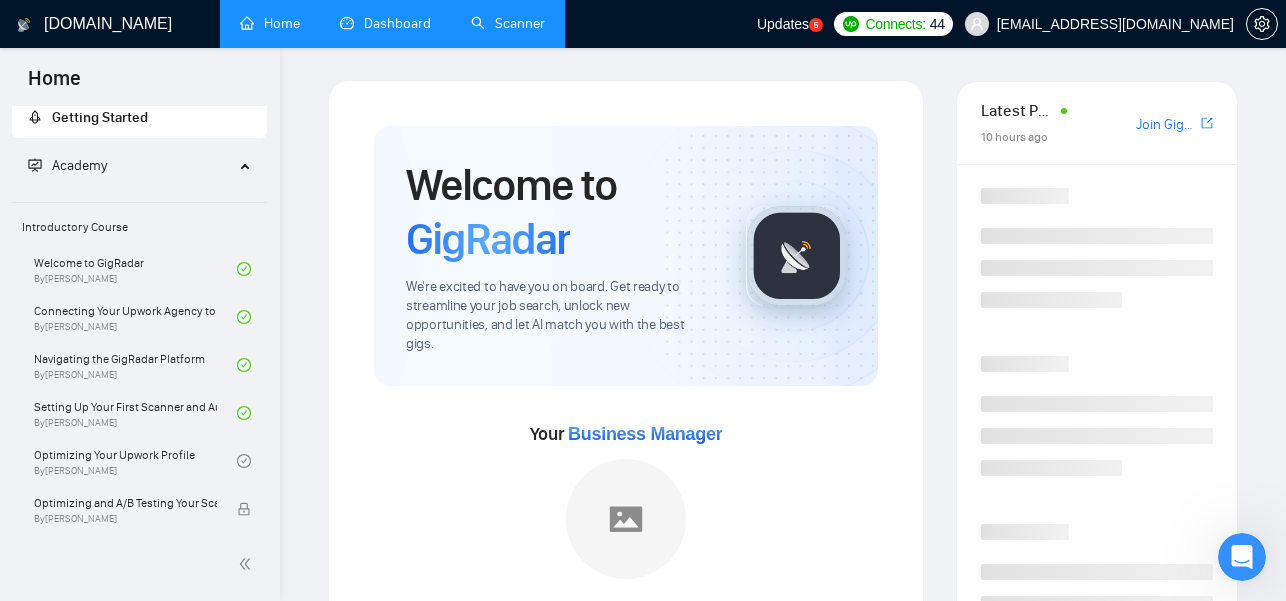 scroll, scrollTop: 11, scrollLeft: 0, axis: vertical 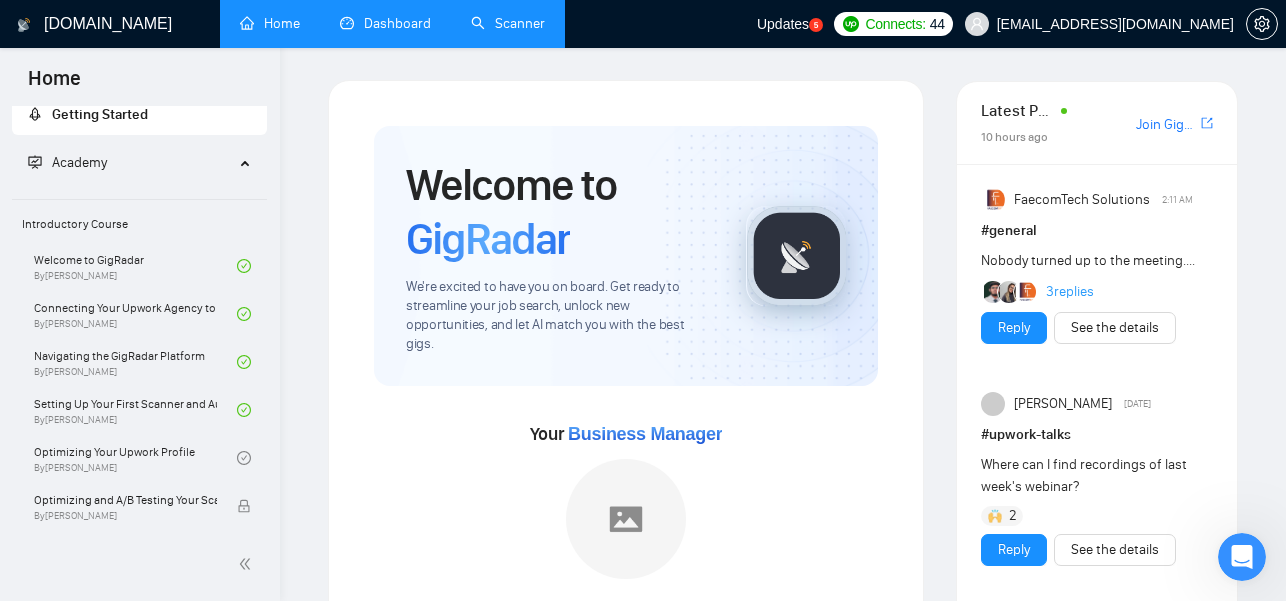click on "Dashboard" at bounding box center [385, 23] 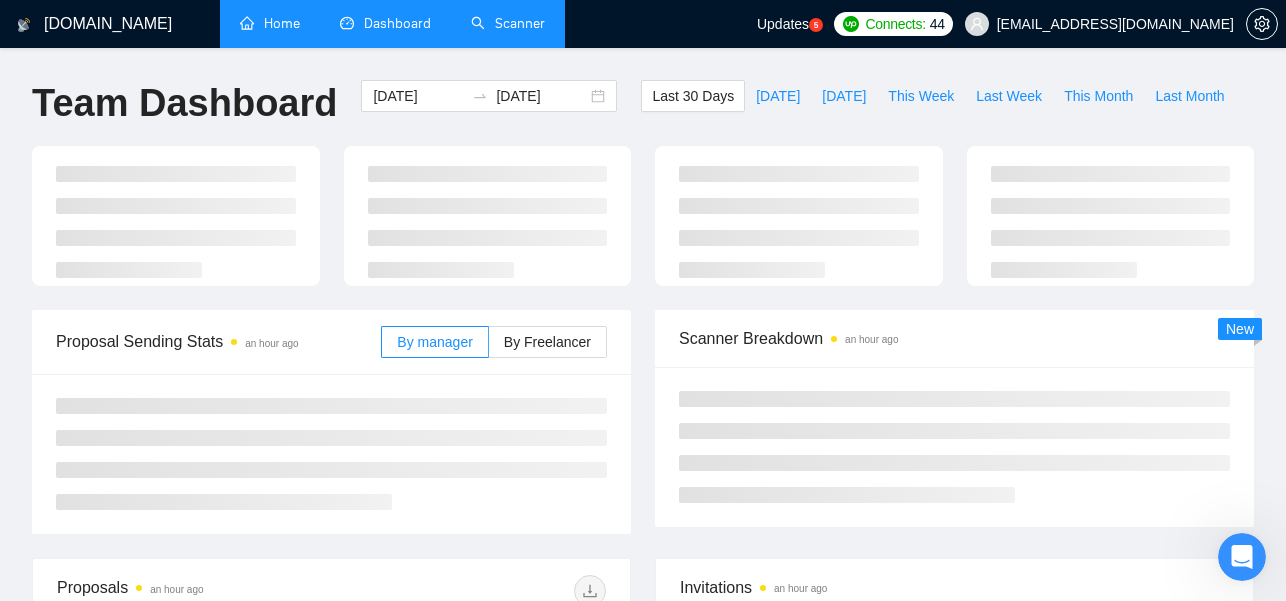 click on "Home" at bounding box center (270, 23) 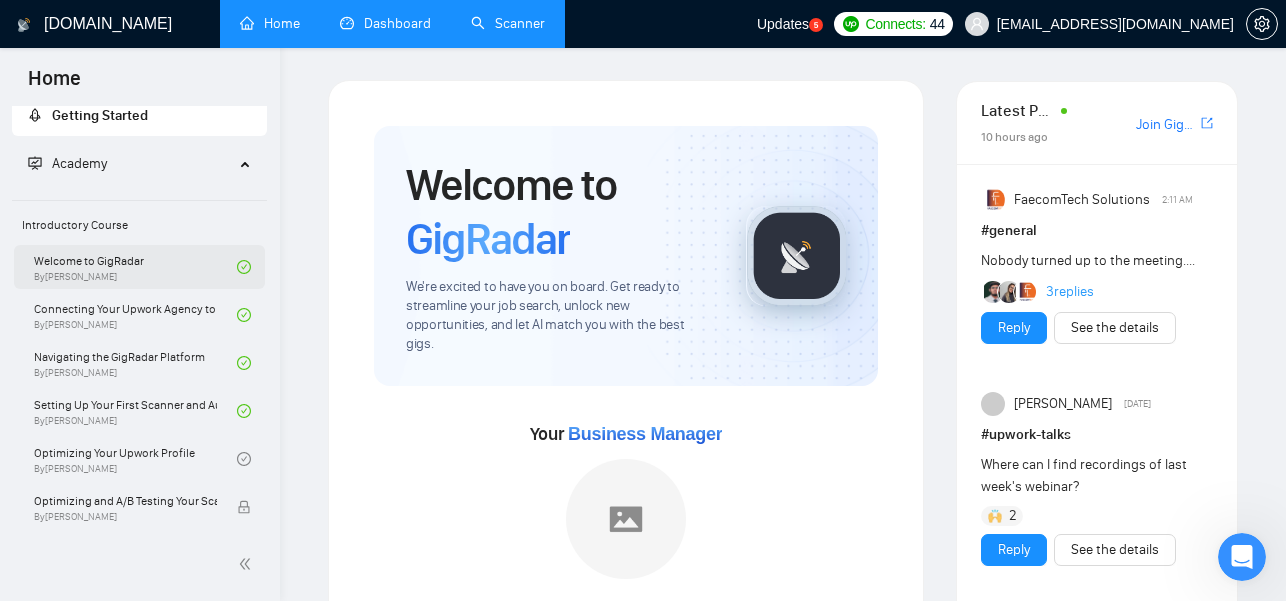 scroll, scrollTop: 11, scrollLeft: 0, axis: vertical 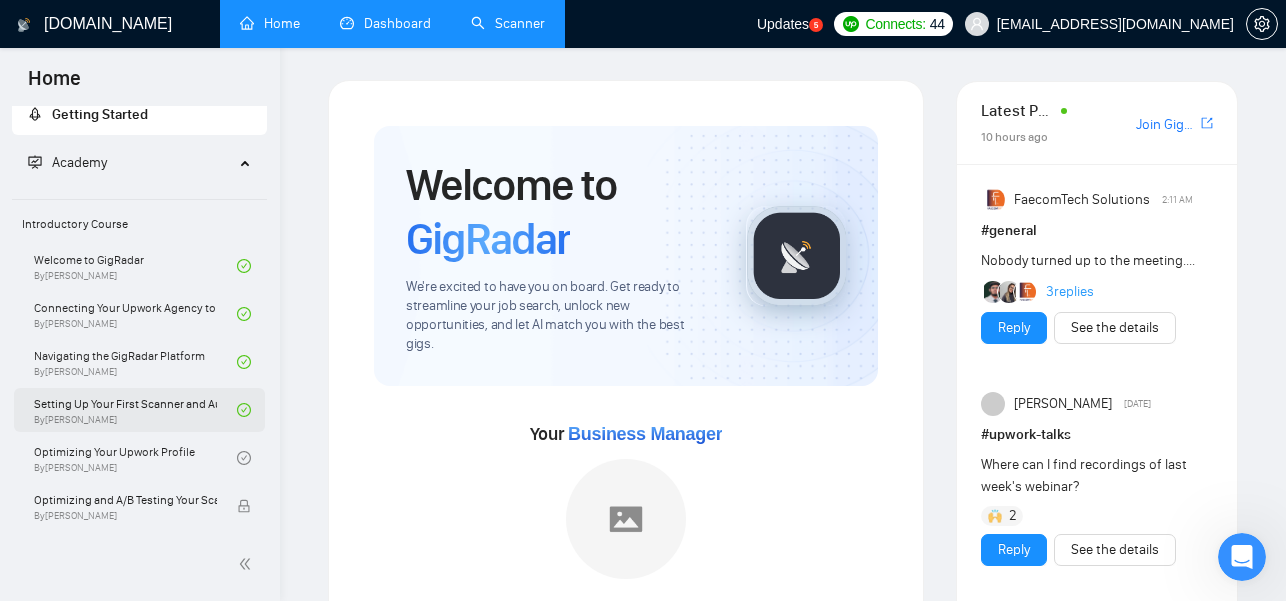 click on "Setting Up Your First Scanner and Auto-Bidder By  Vlad Timinsky" at bounding box center [135, 410] 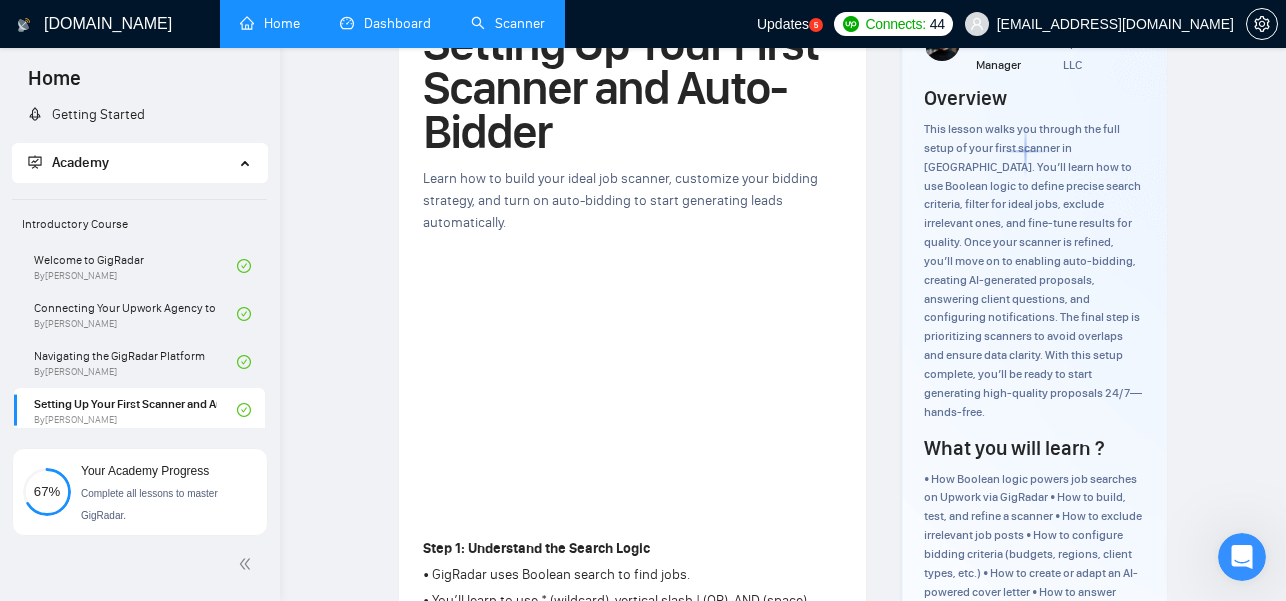 scroll, scrollTop: 219, scrollLeft: 0, axis: vertical 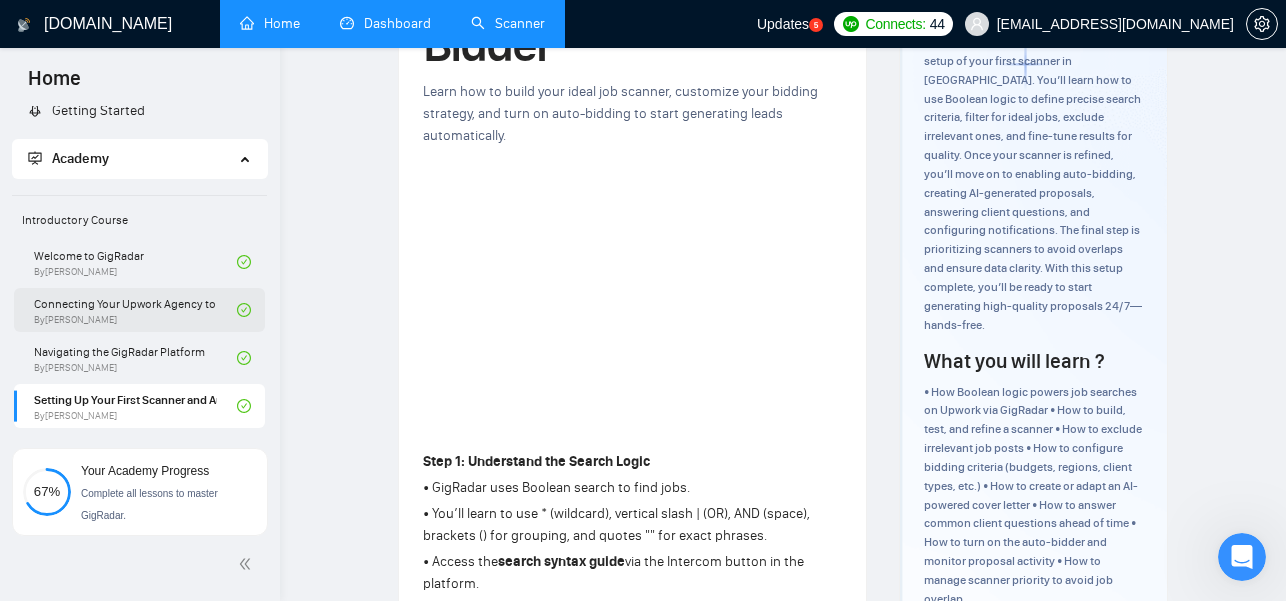 click on "Connecting Your Upwork Agency to GigRadar By  Vlad Timinsky" at bounding box center (135, 310) 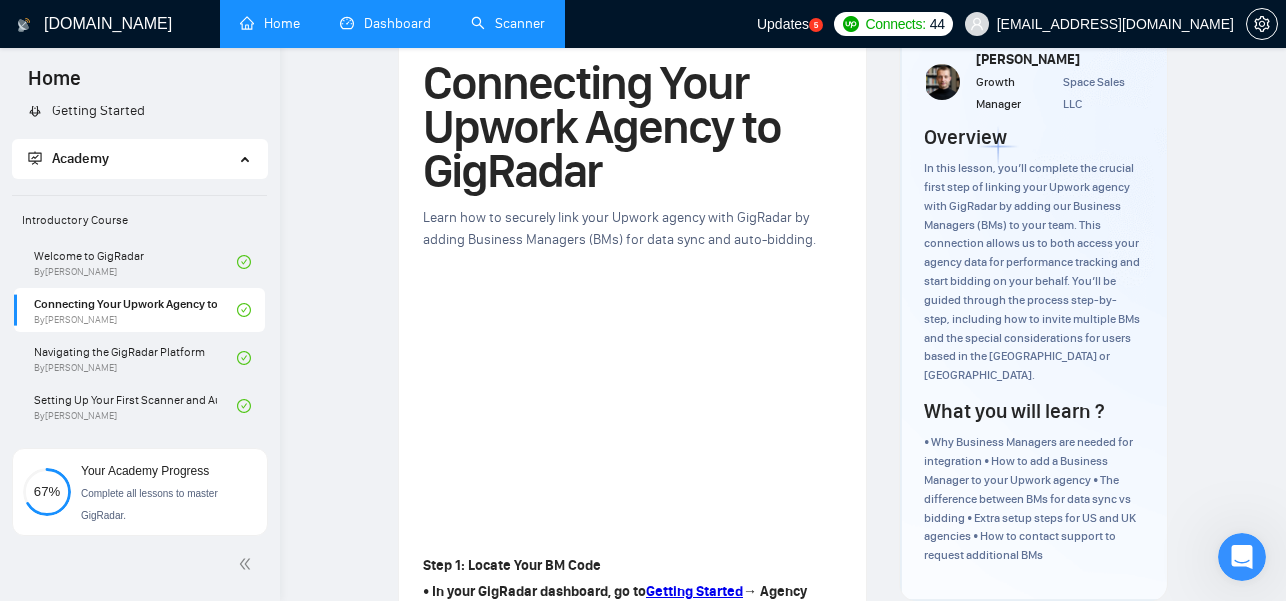 scroll, scrollTop: 0, scrollLeft: 0, axis: both 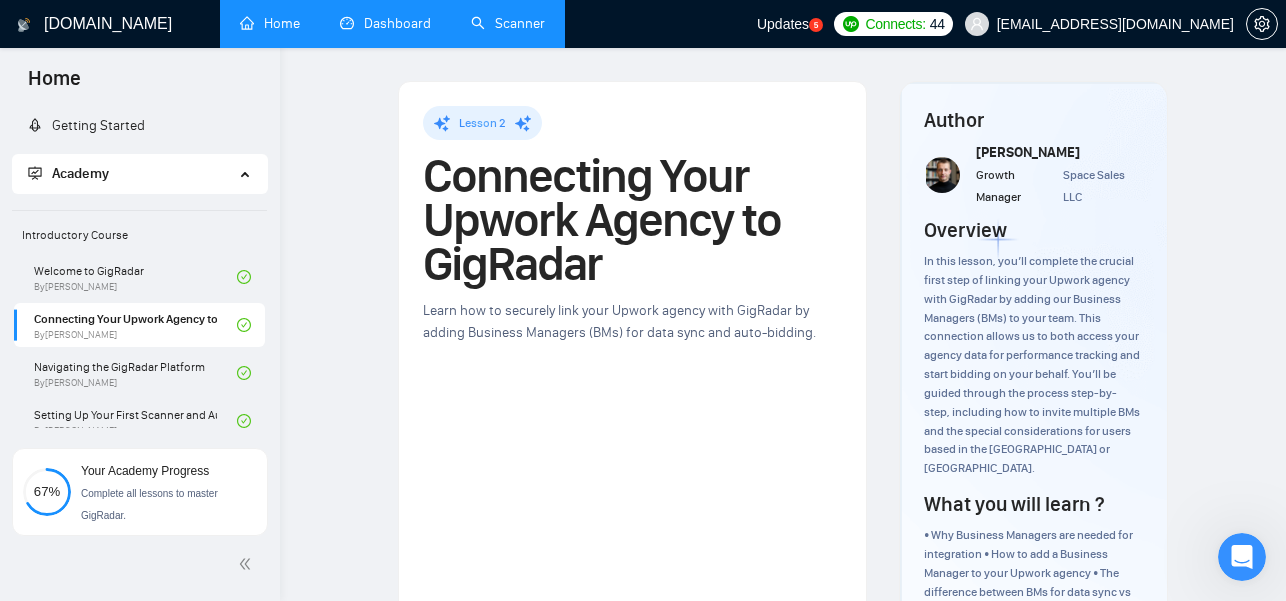 click on "GigRadar.io" at bounding box center (108, 24) 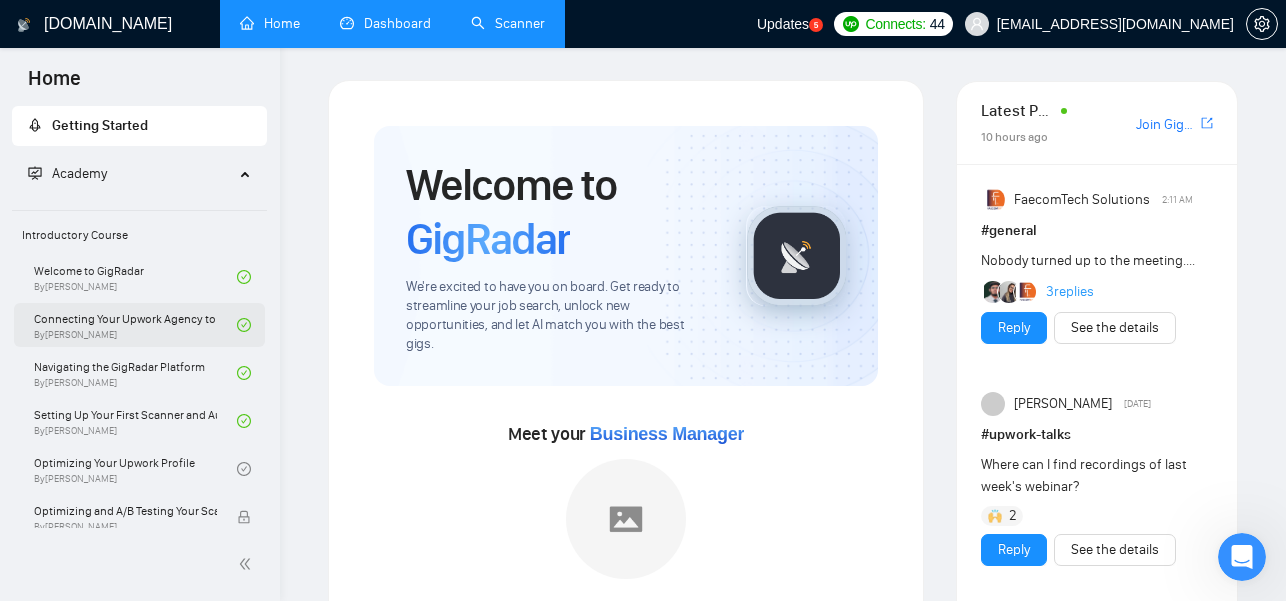 click on "Connecting Your Upwork Agency to GigRadar By  Vlad Timinsky" at bounding box center [135, 325] 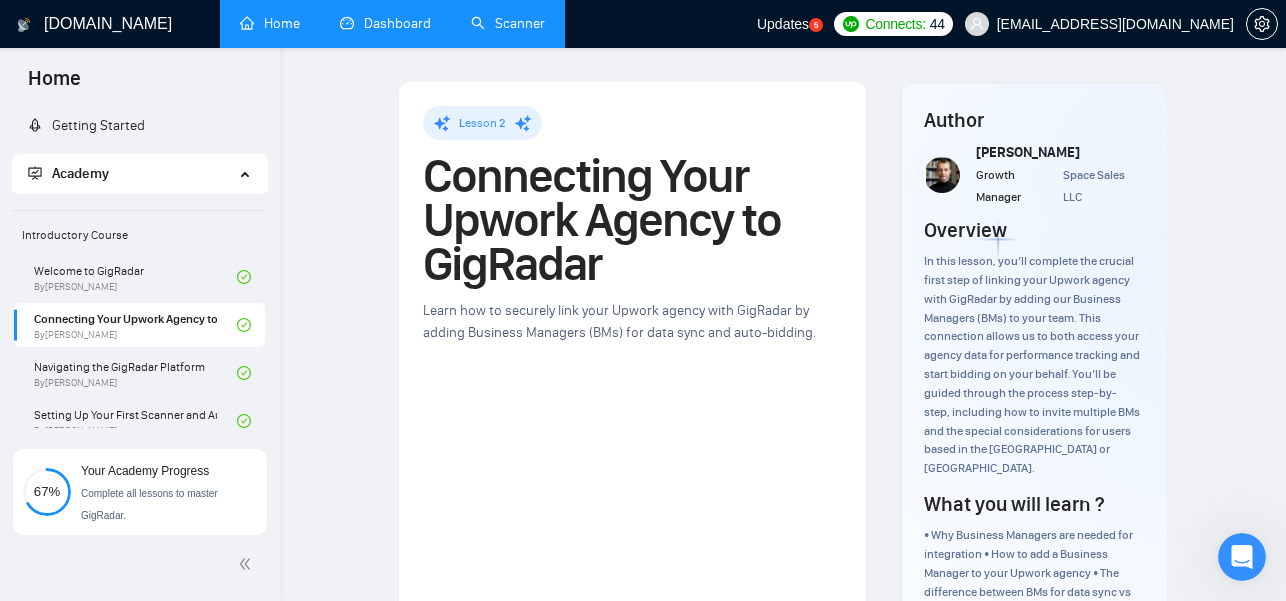scroll, scrollTop: 319, scrollLeft: 0, axis: vertical 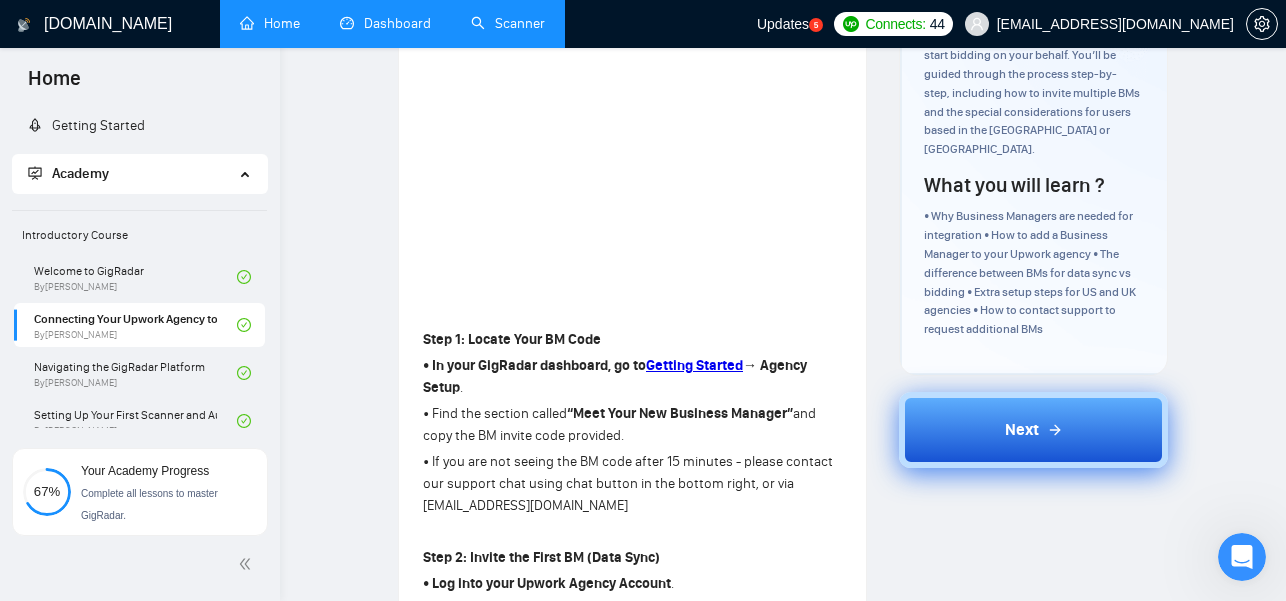 click 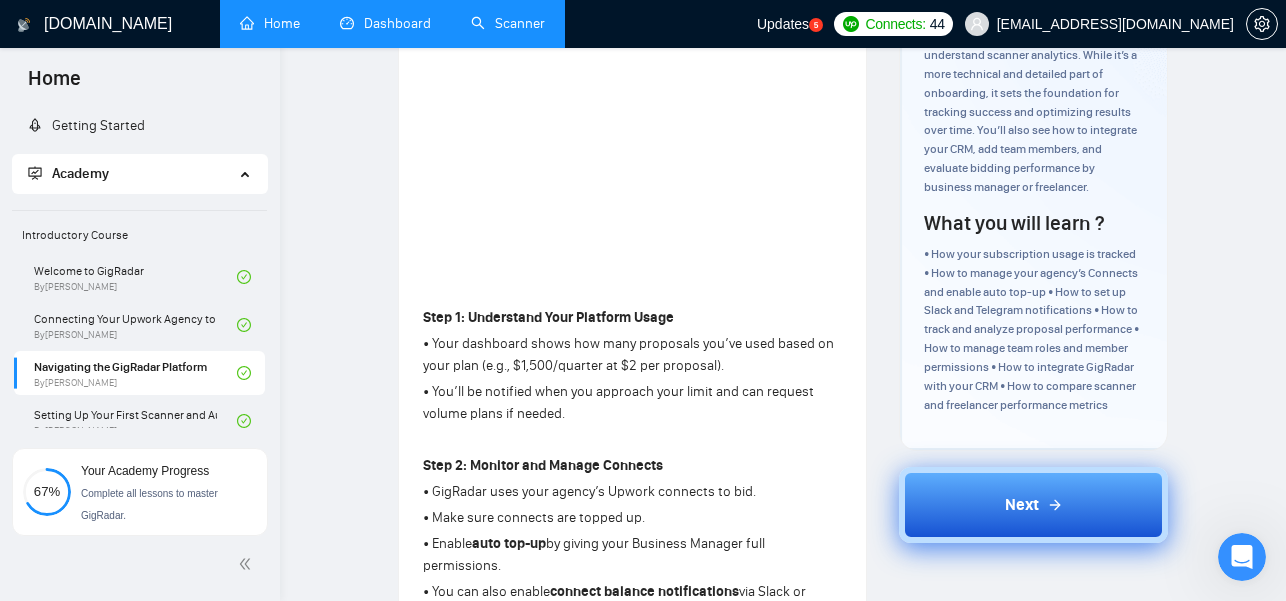 scroll, scrollTop: 0, scrollLeft: 0, axis: both 